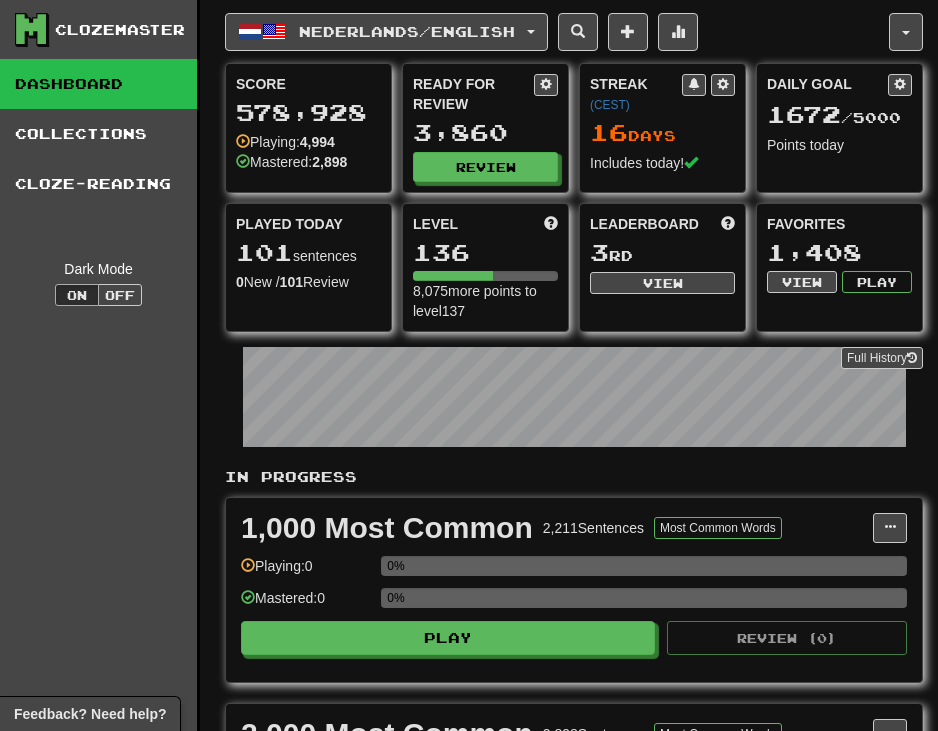 scroll, scrollTop: 2142, scrollLeft: 0, axis: vertical 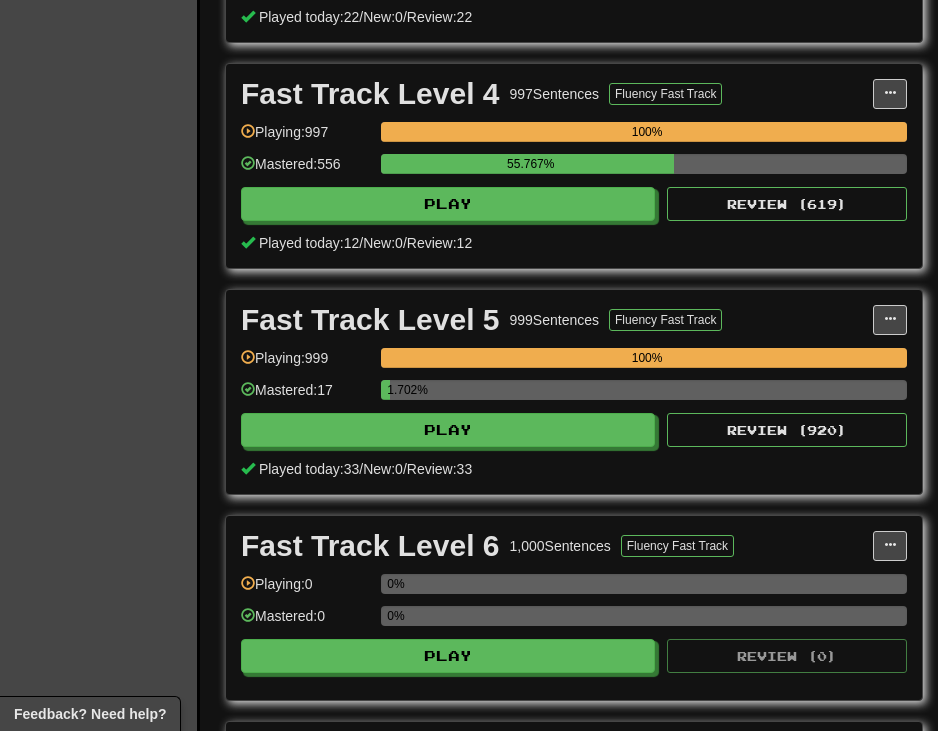 click on "Clozemaster Dashboard Collections Cloze-Reading Dark Mode On Off" at bounding box center (100, -560) 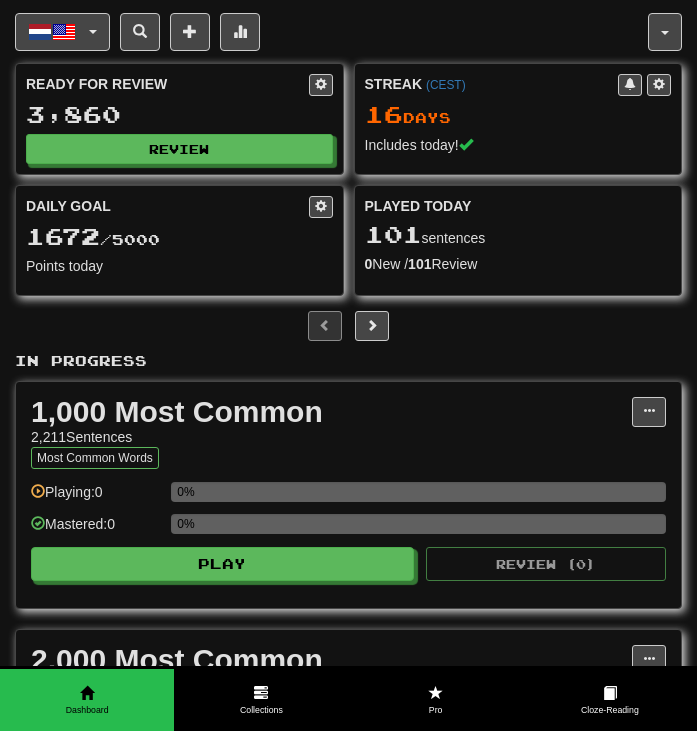 scroll, scrollTop: 0, scrollLeft: 0, axis: both 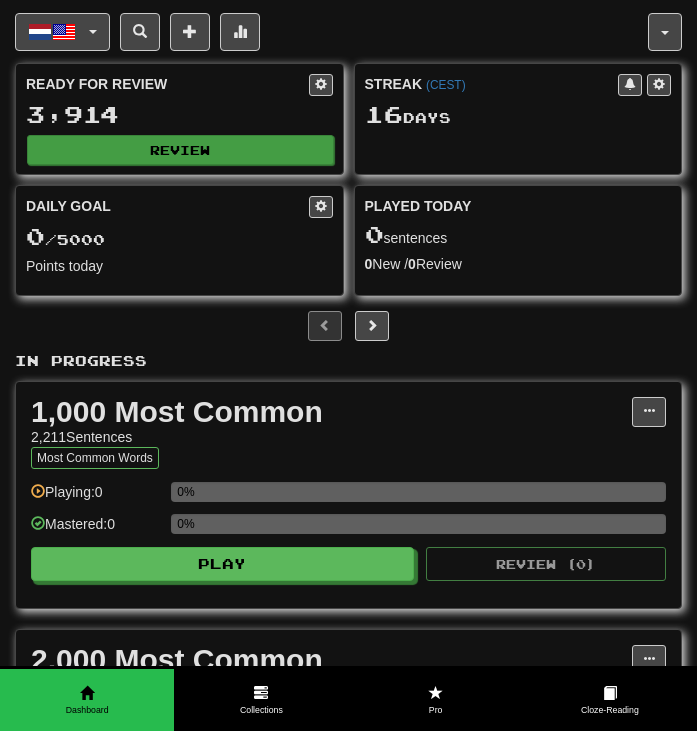 click on "Review" at bounding box center [180, 150] 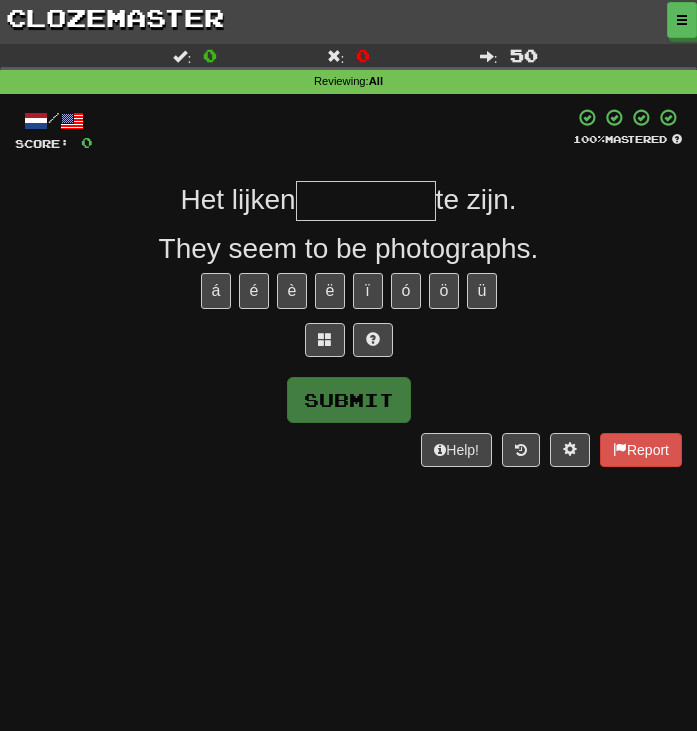 scroll, scrollTop: 0, scrollLeft: 0, axis: both 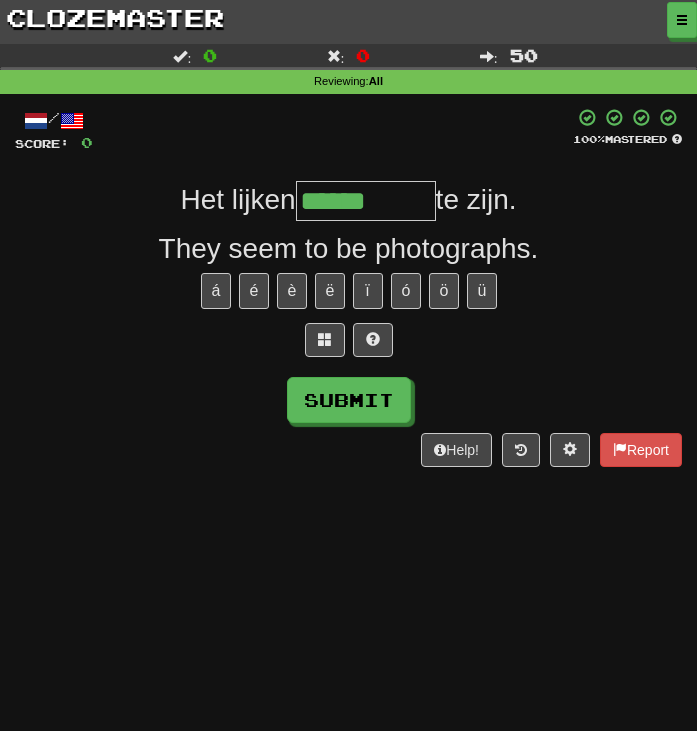 type on "******" 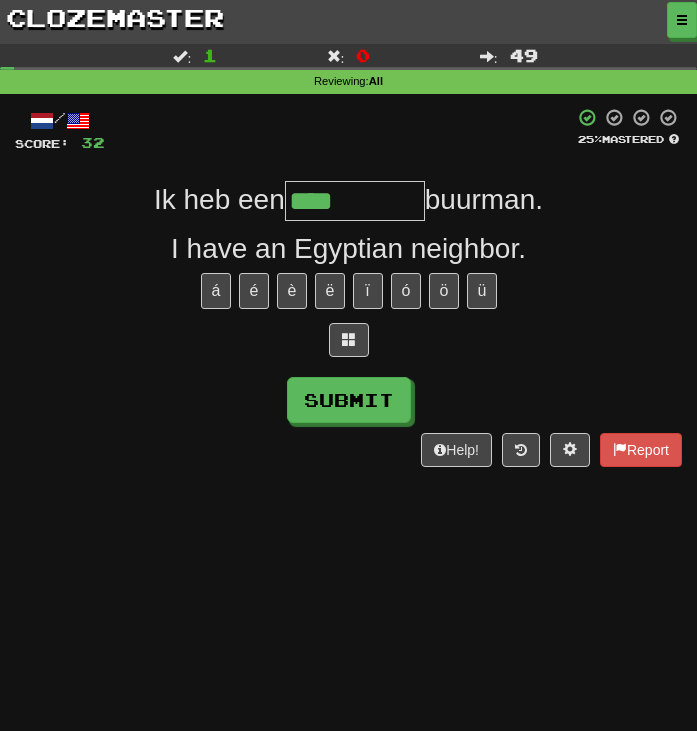 type on "**********" 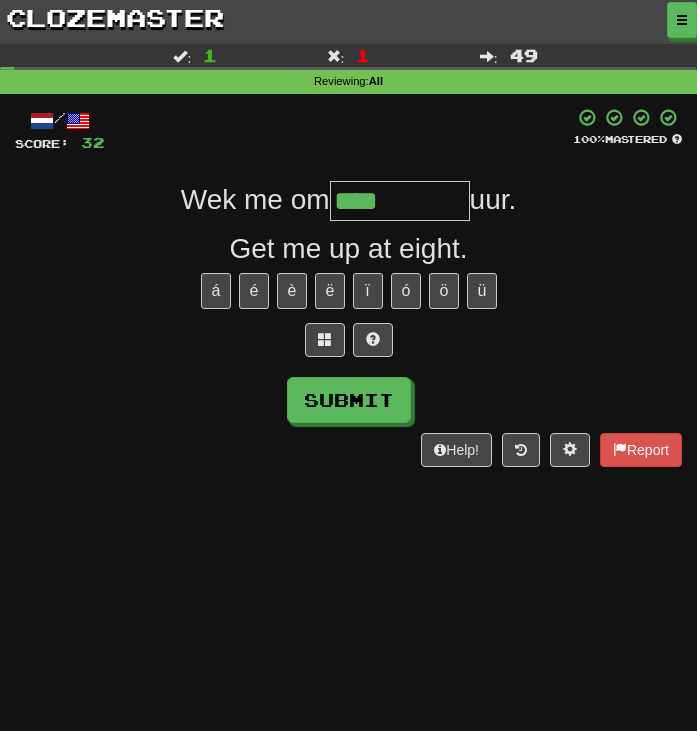 type on "****" 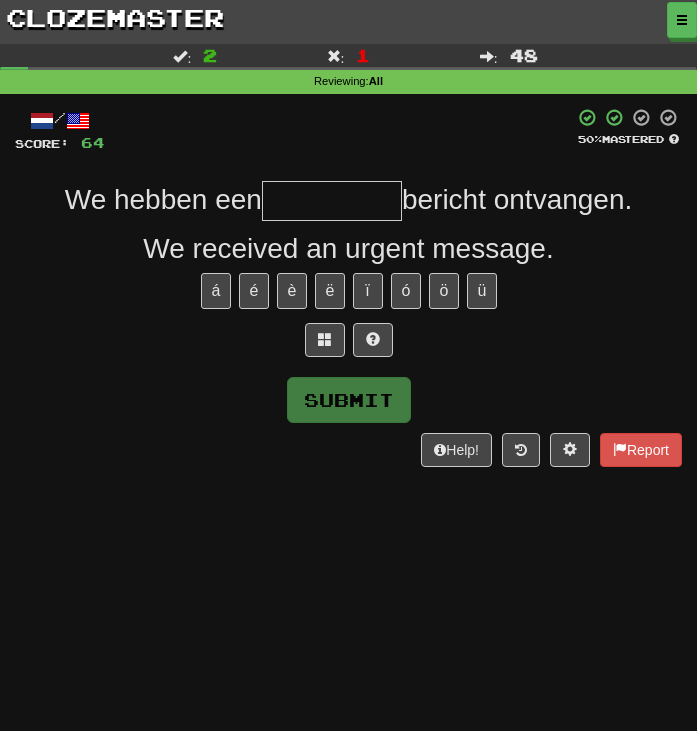 type on "*" 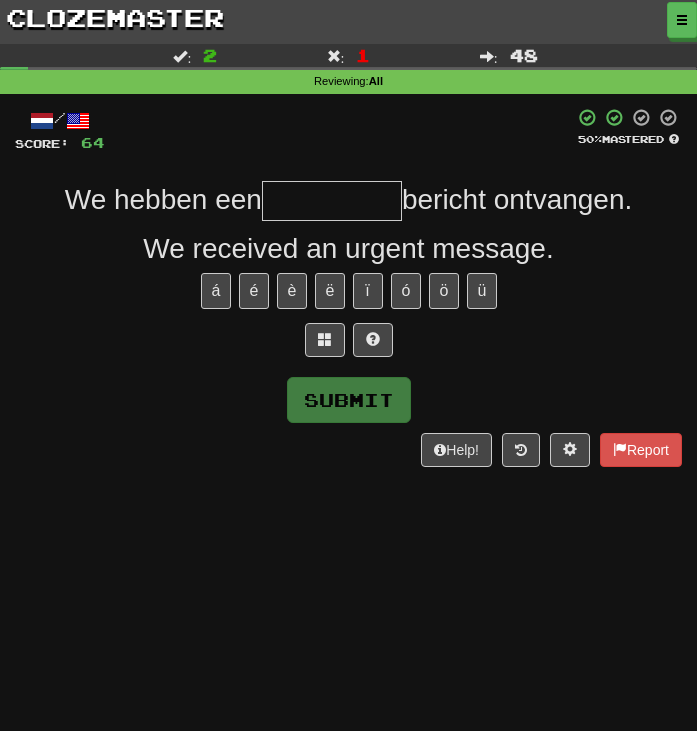 type on "*" 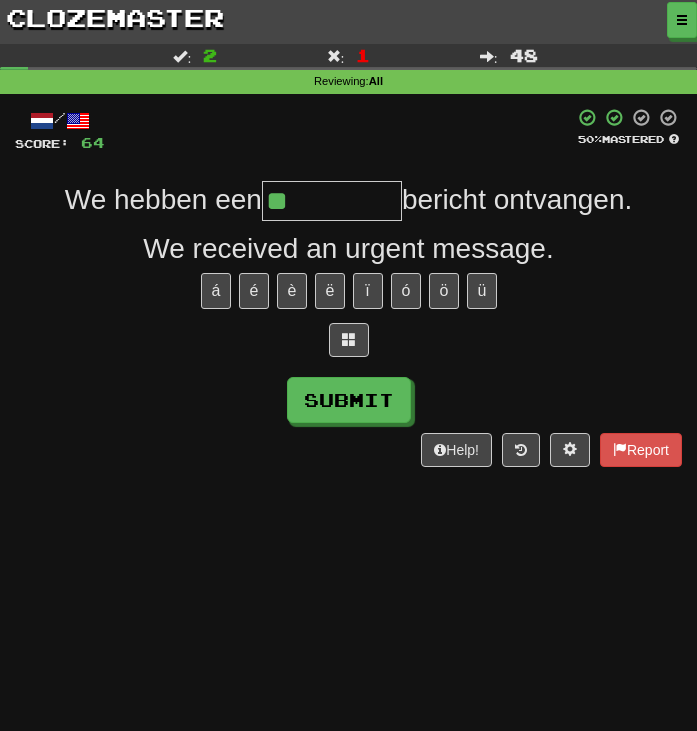 type on "*" 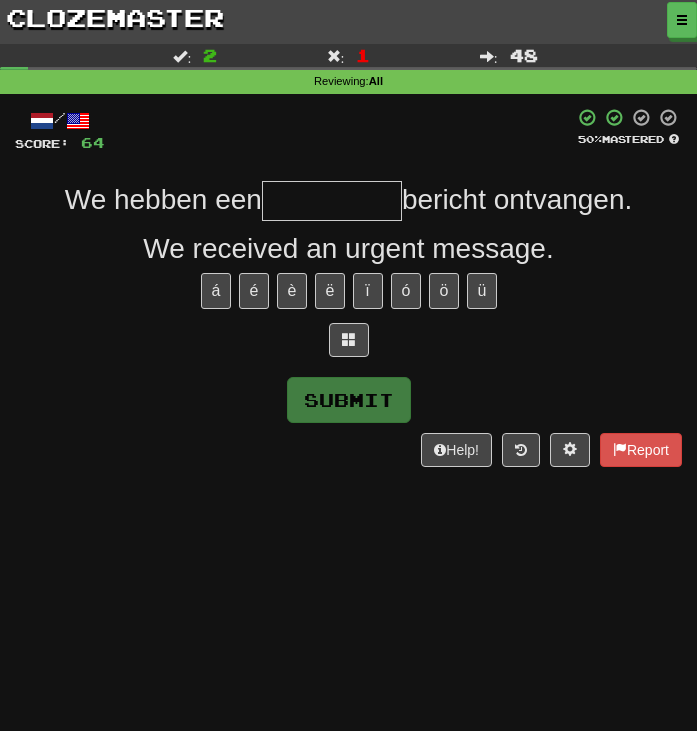 type on "*" 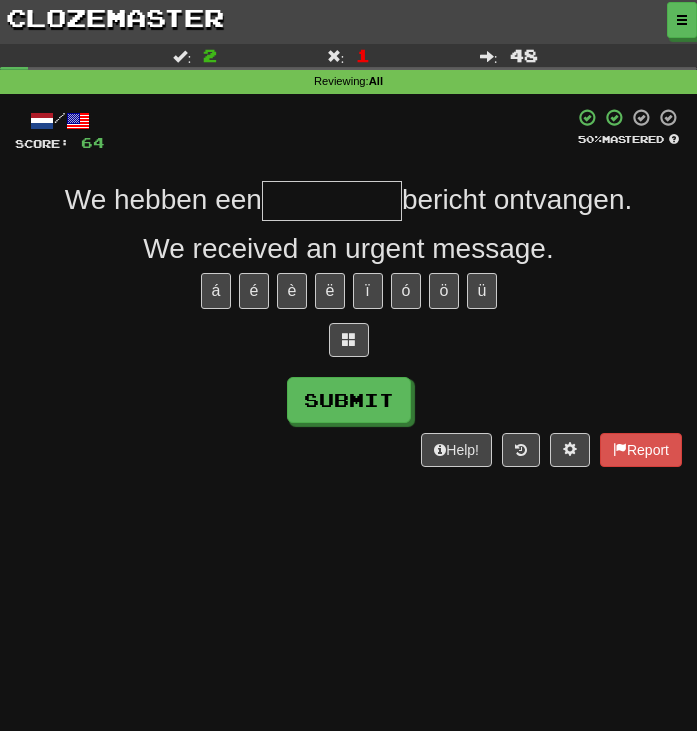 type on "*" 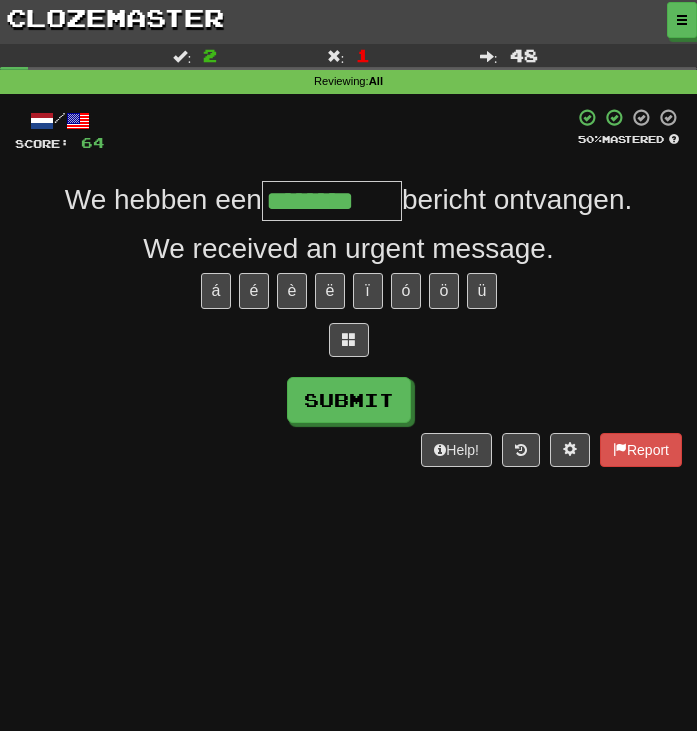 type on "********" 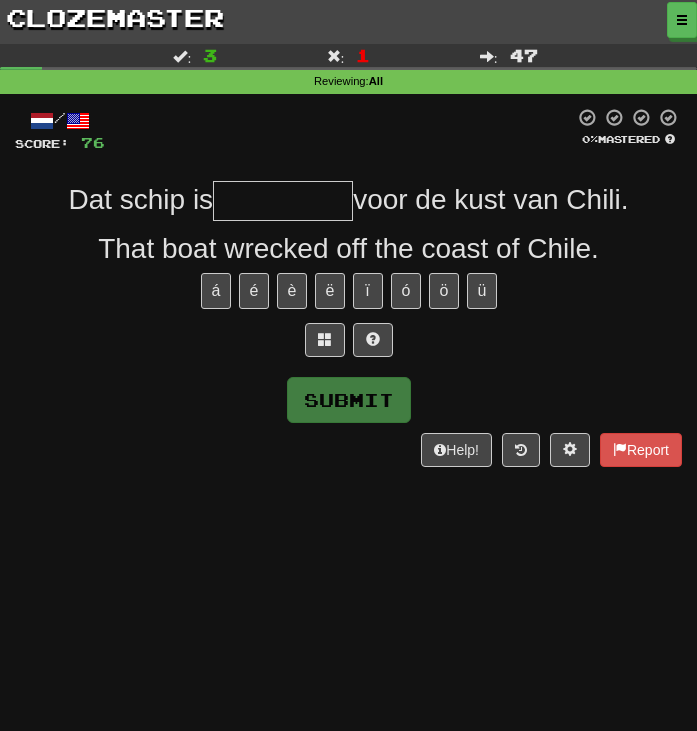 type on "*" 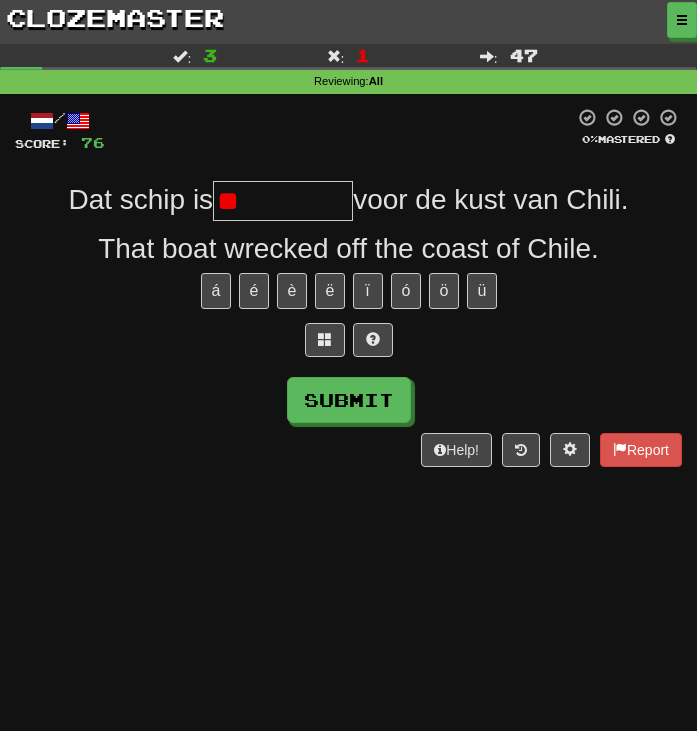 type on "*" 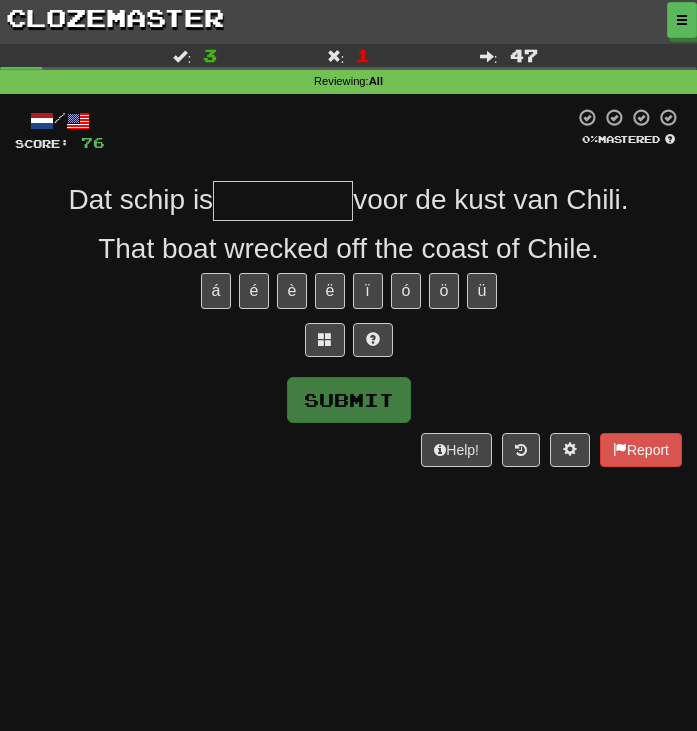 type on "*" 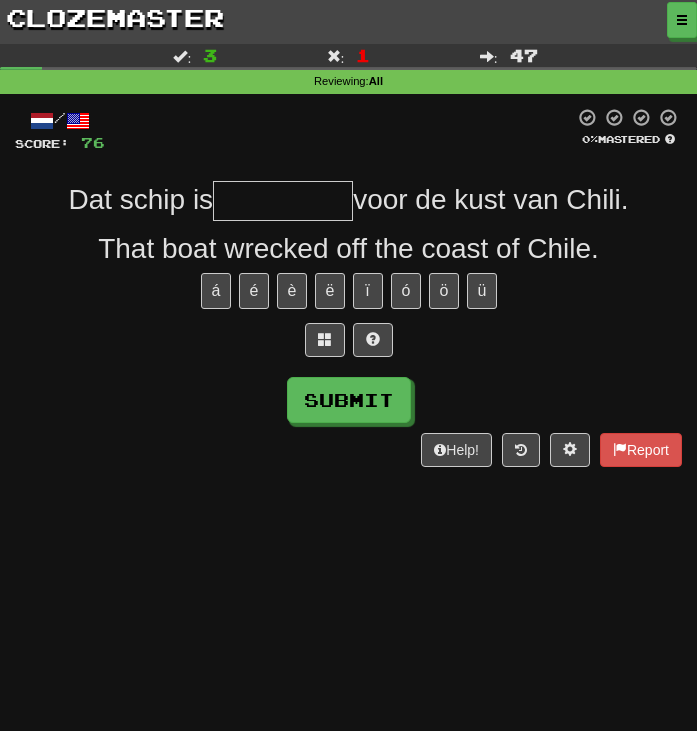 type on "*" 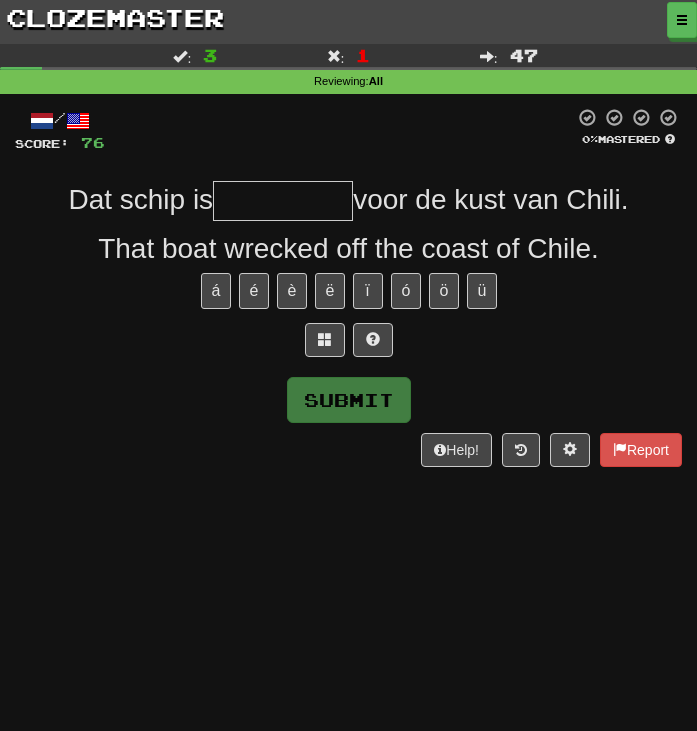 type on "*" 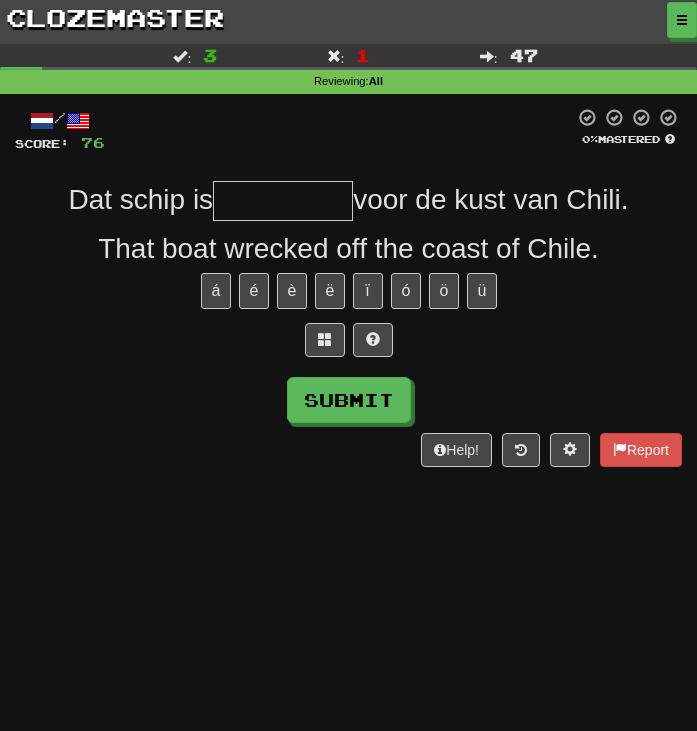 type on "*" 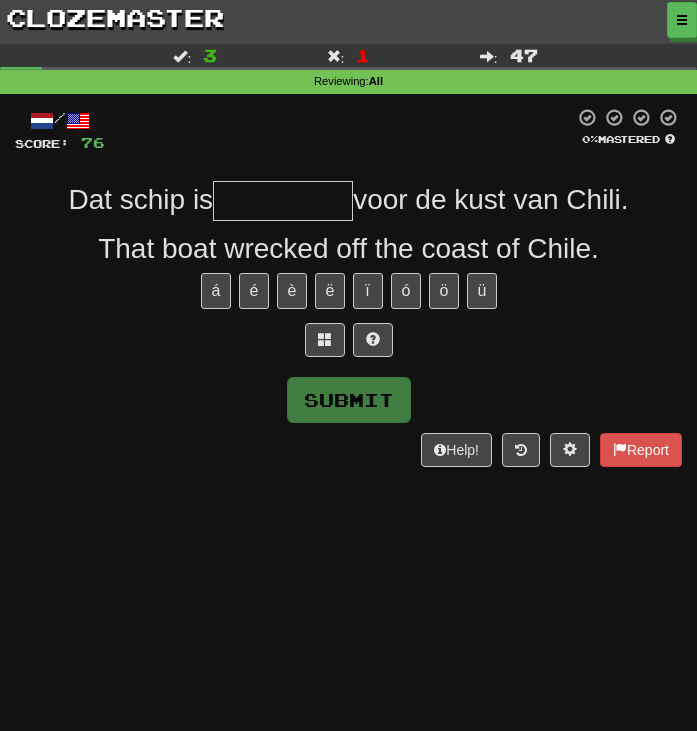 type on "*" 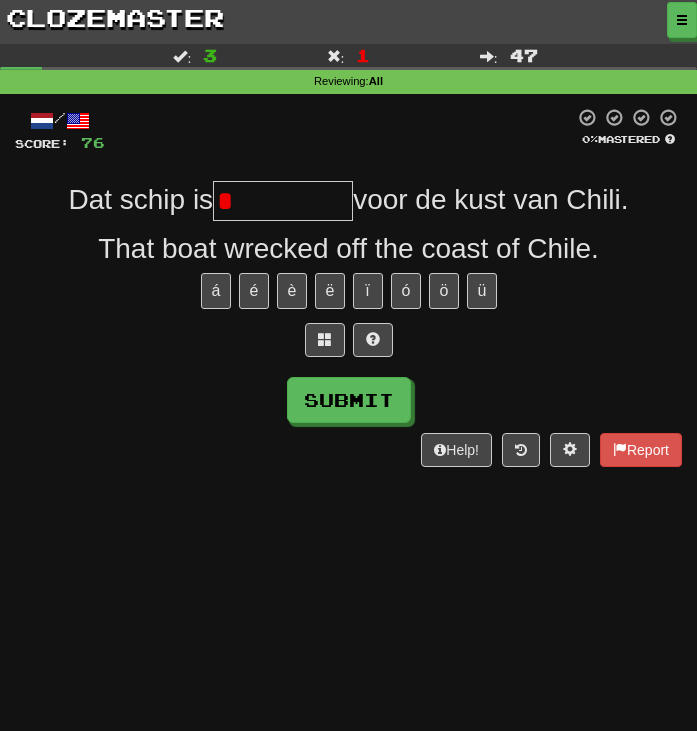 type on "********" 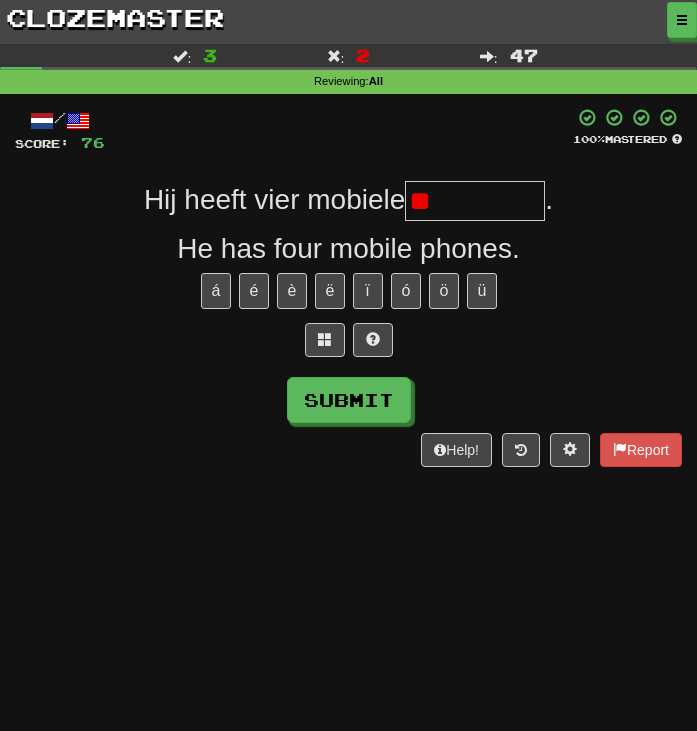 type on "*" 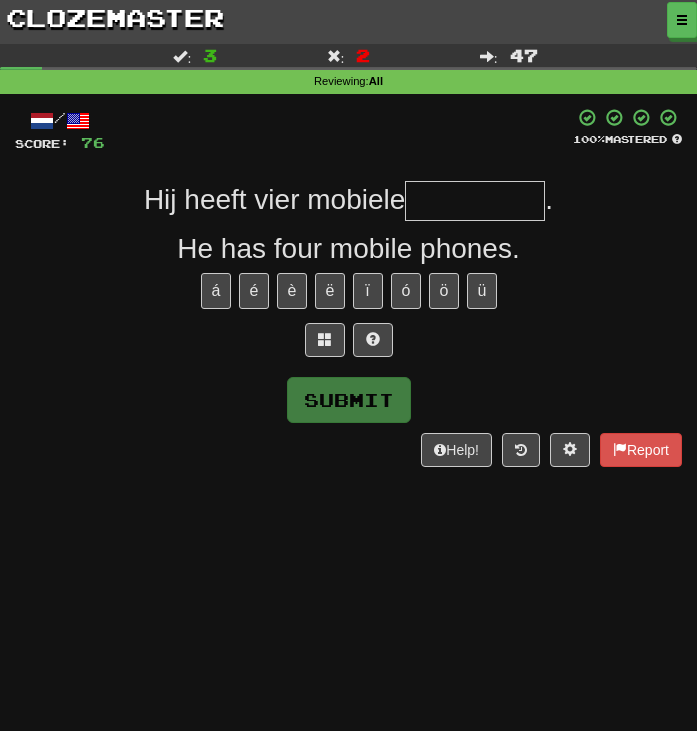 type on "*" 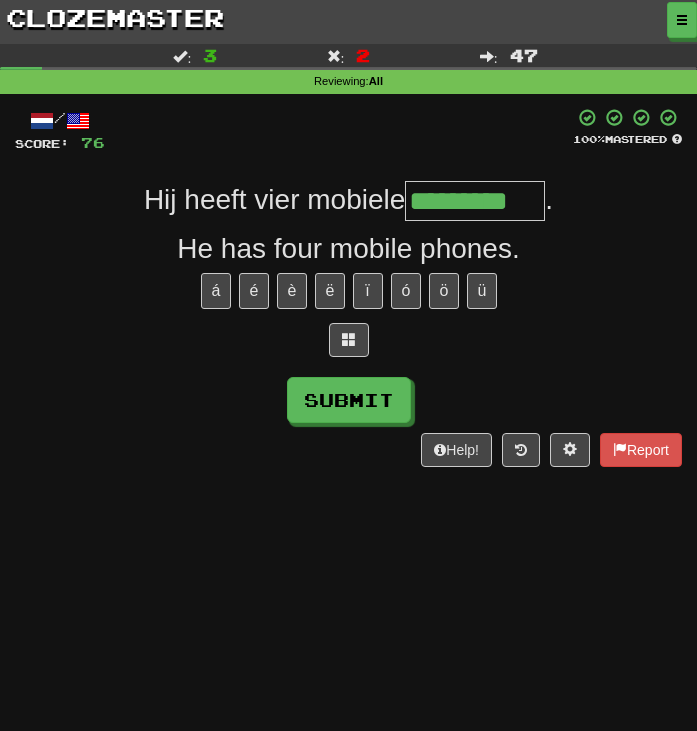 type on "*********" 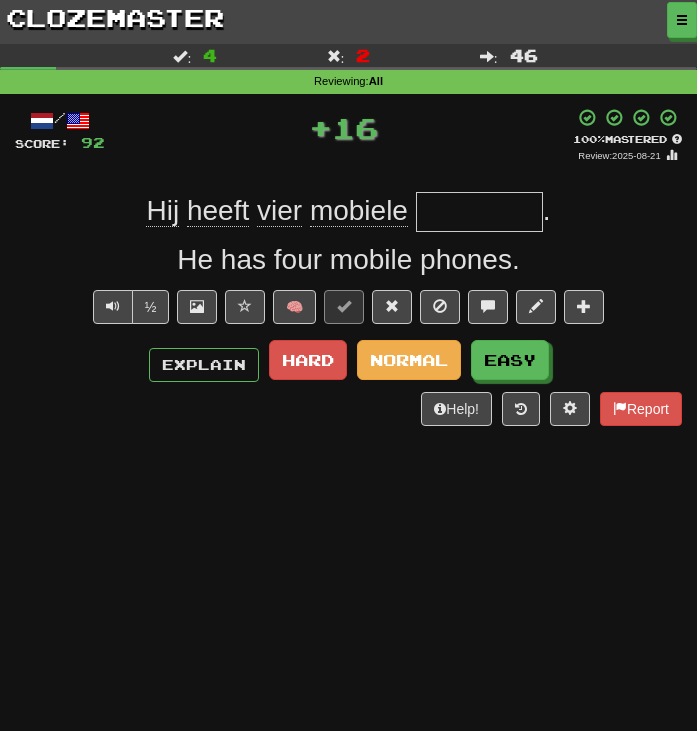 type on "*" 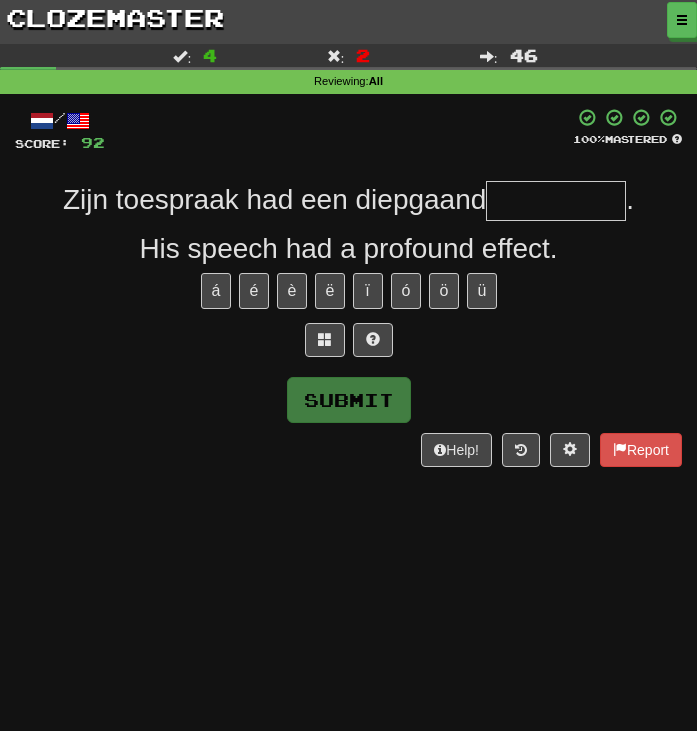 type on "*" 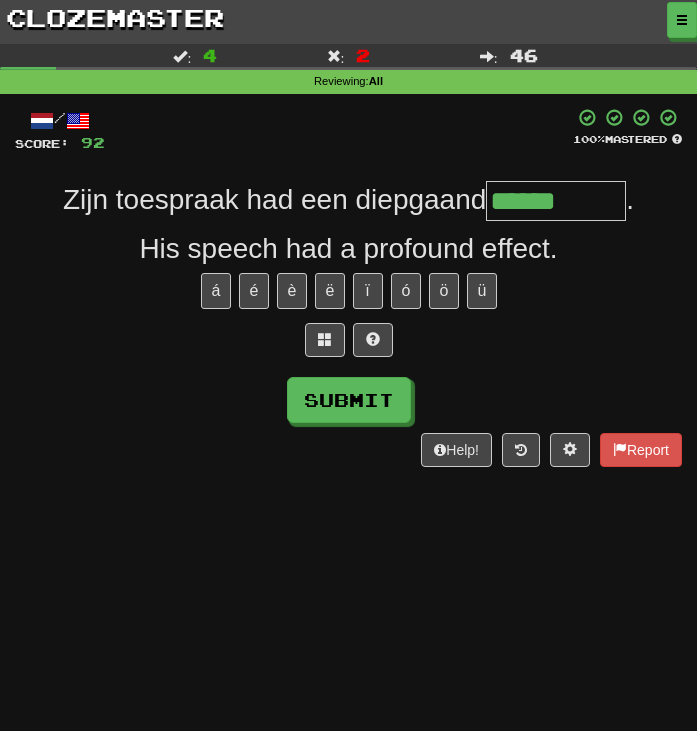 type on "******" 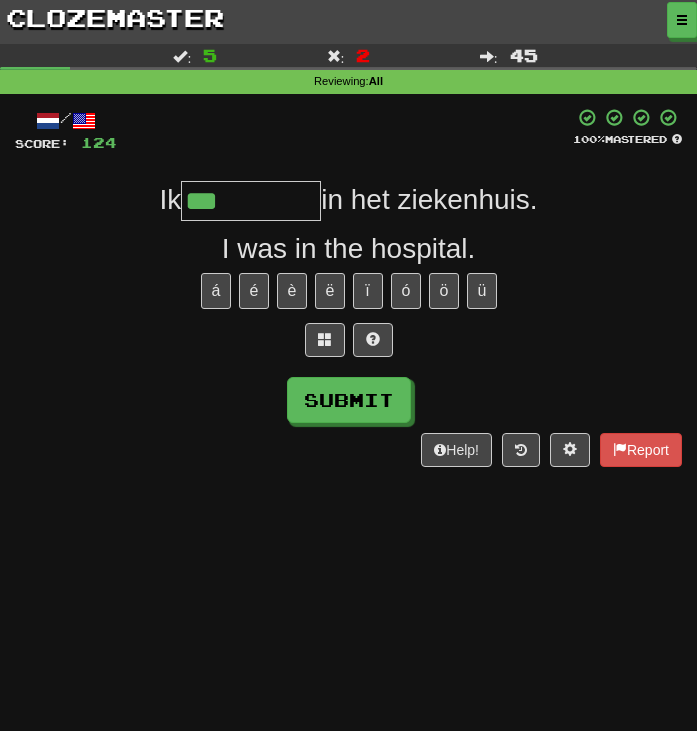 type on "***" 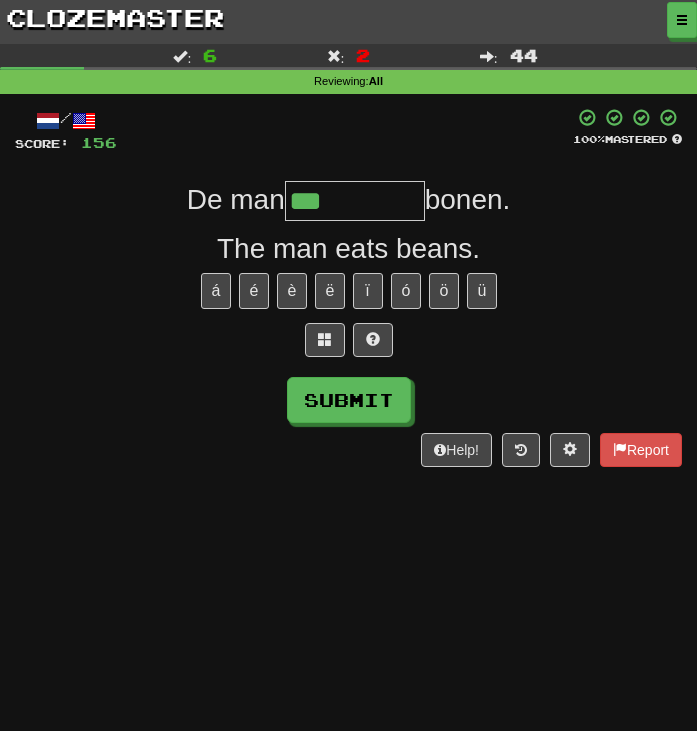 type on "***" 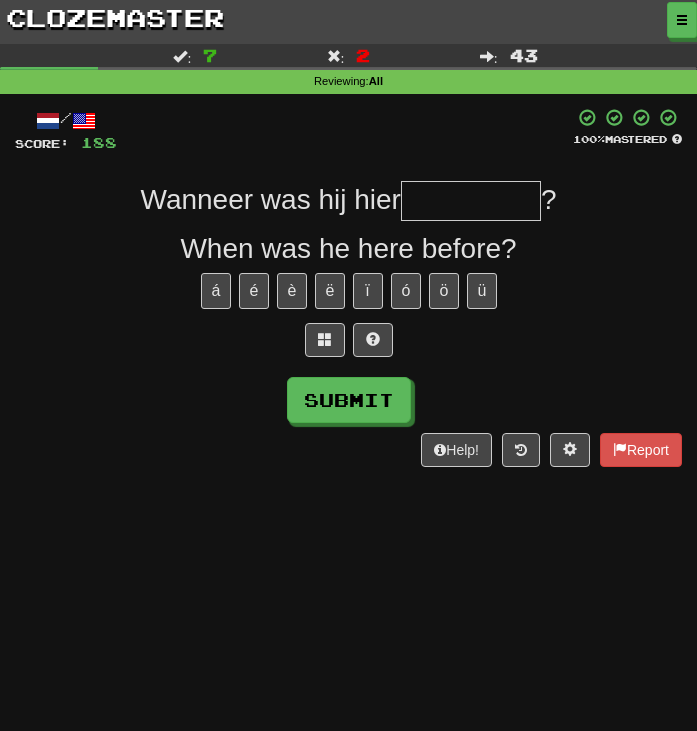 type on "*" 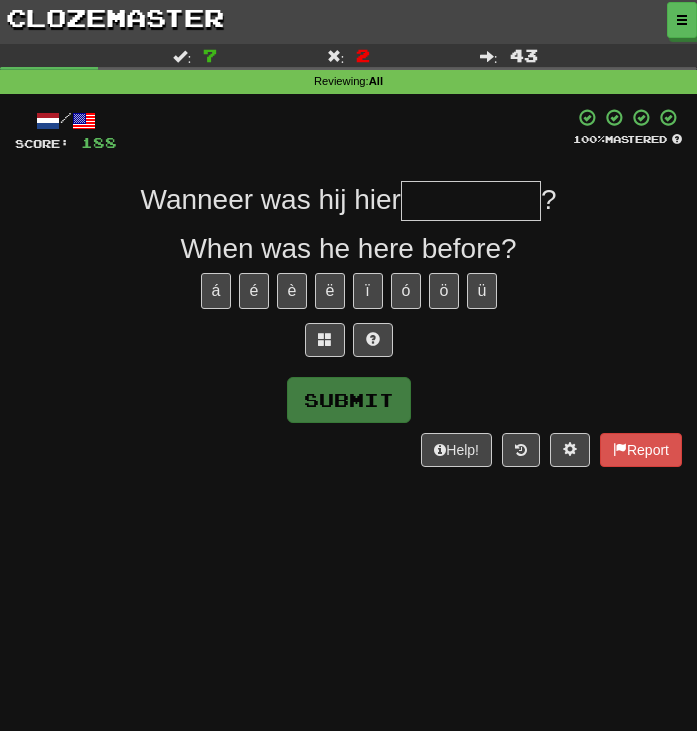 type on "*" 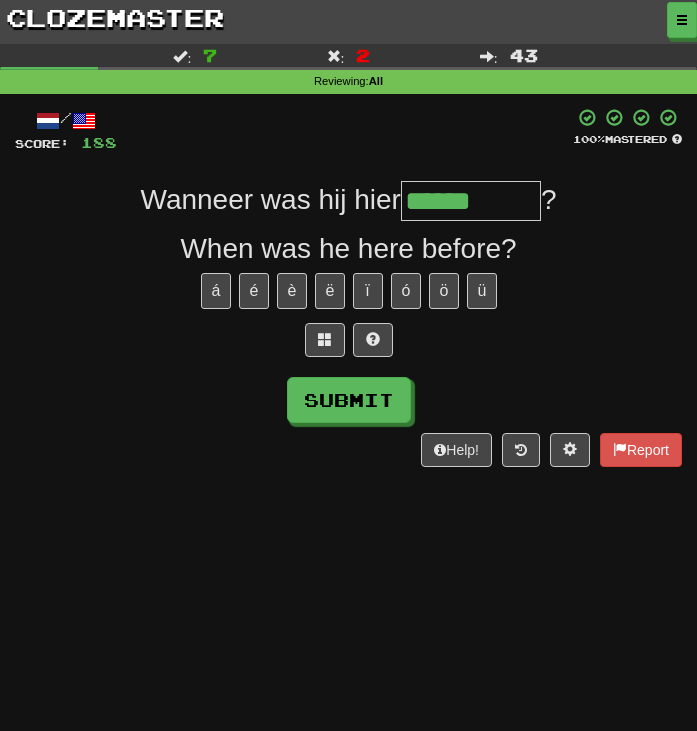 type on "******" 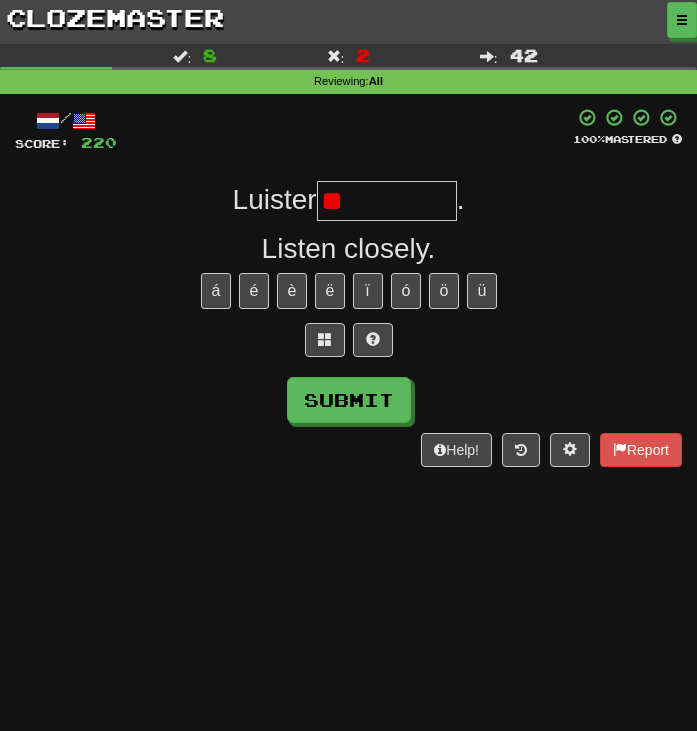 type on "*" 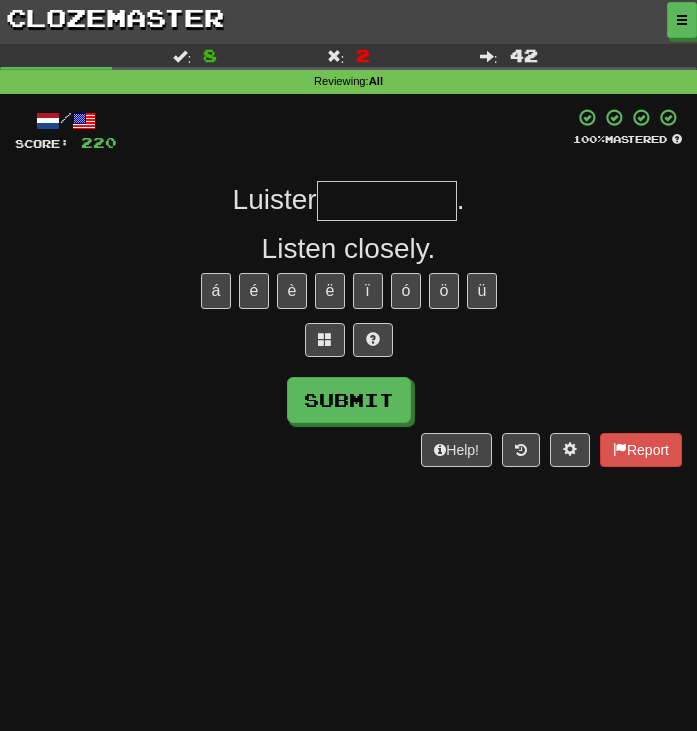 type on "*" 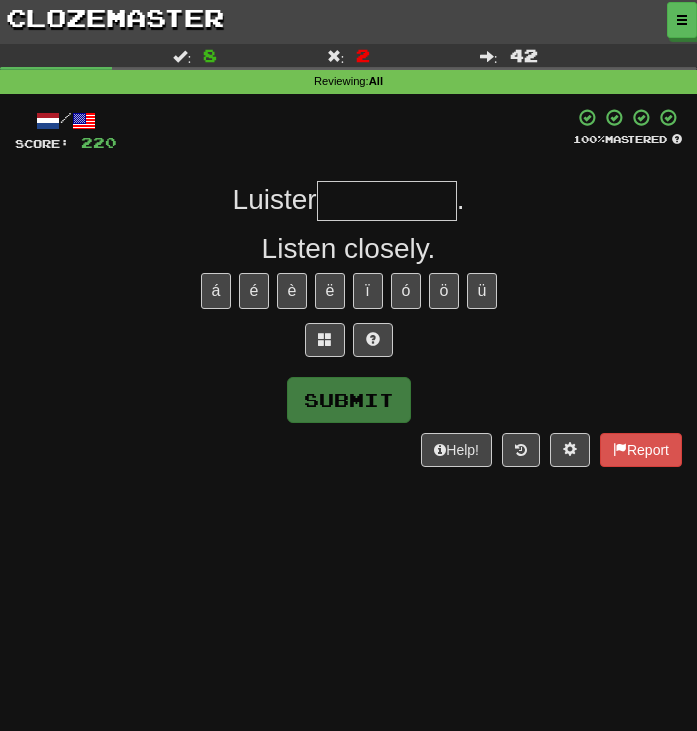 type on "*" 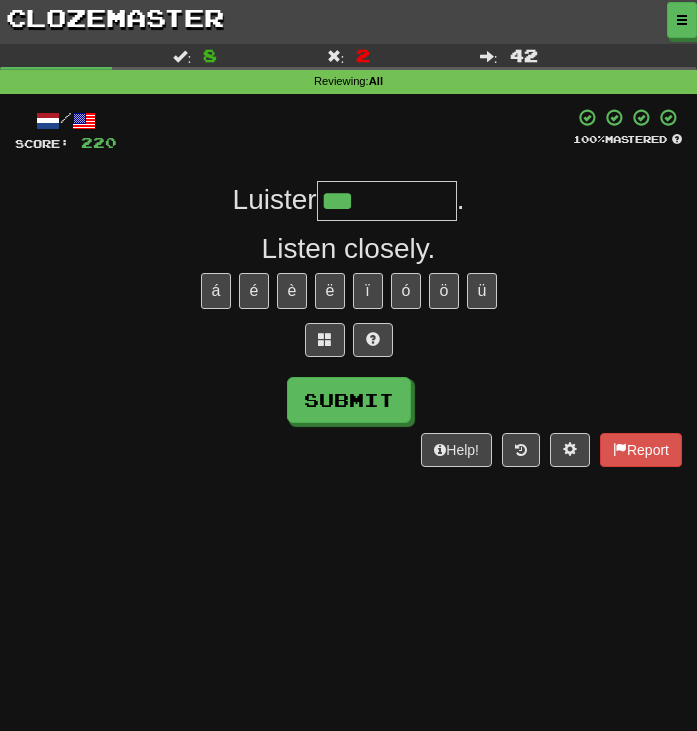 type on "**********" 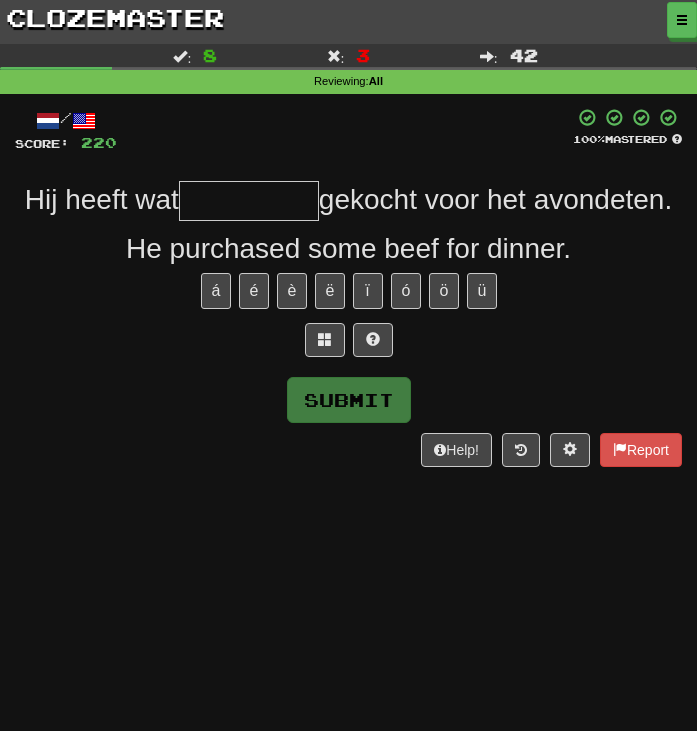 type on "*" 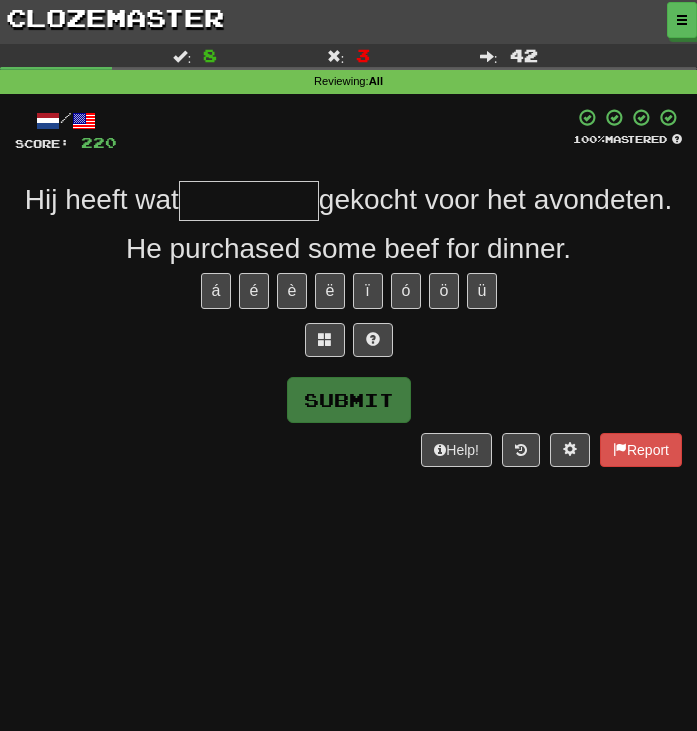 type on "*" 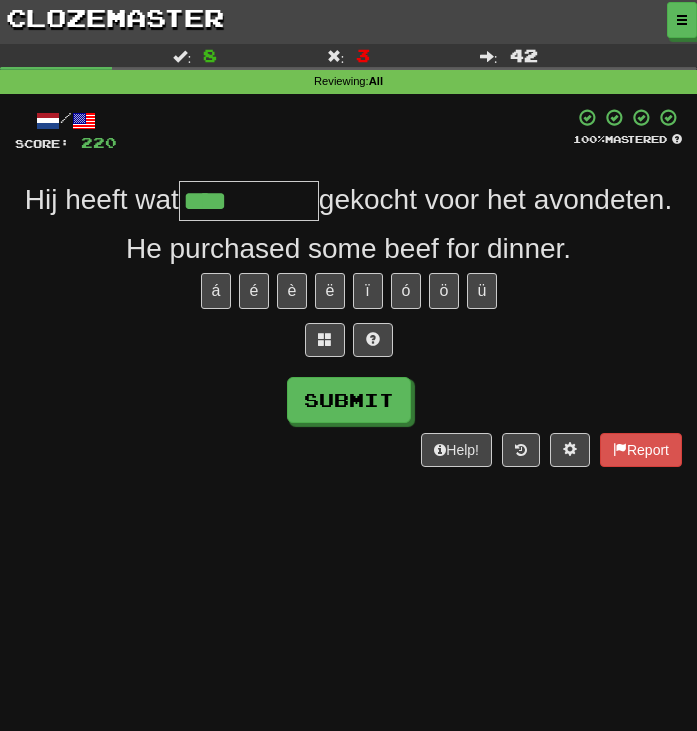 type on "*********" 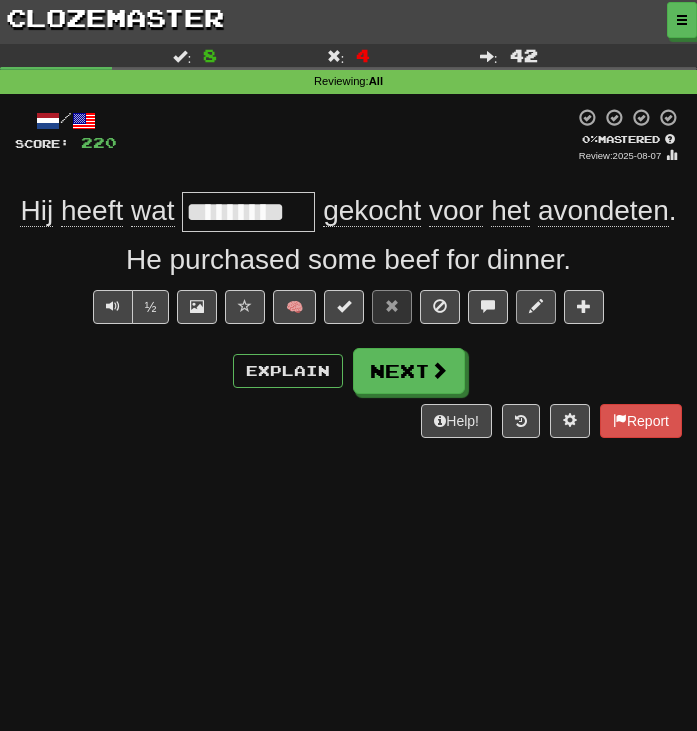 click at bounding box center (536, 307) 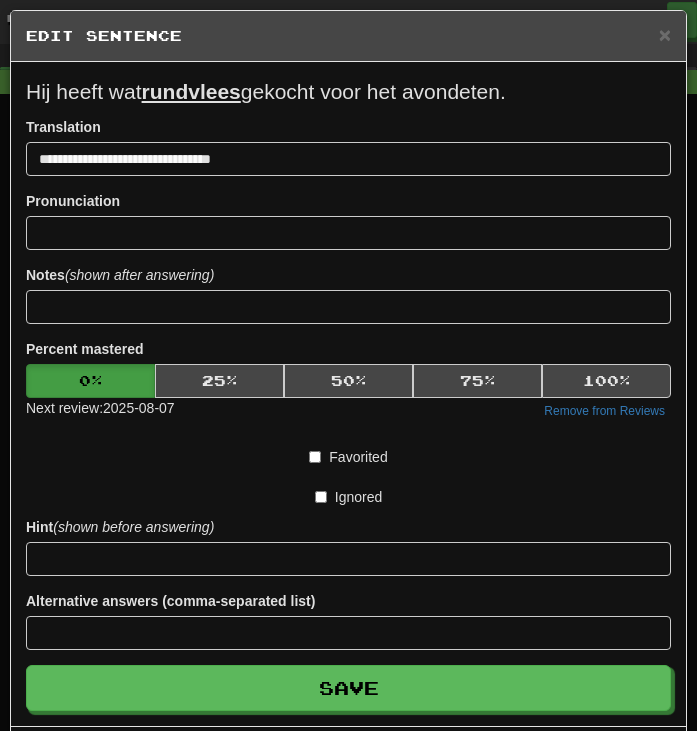 click on "Percent mastered 0 % 25 % 50 % 75 % 100 % Next review:  2025-08-07 Remove from Reviews" at bounding box center (348, 380) 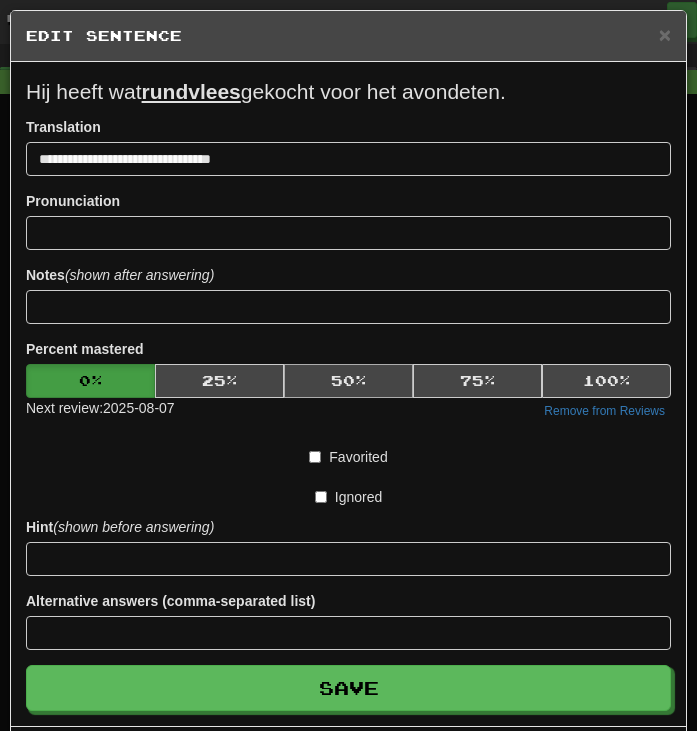 click on "50 %" at bounding box center (348, 381) 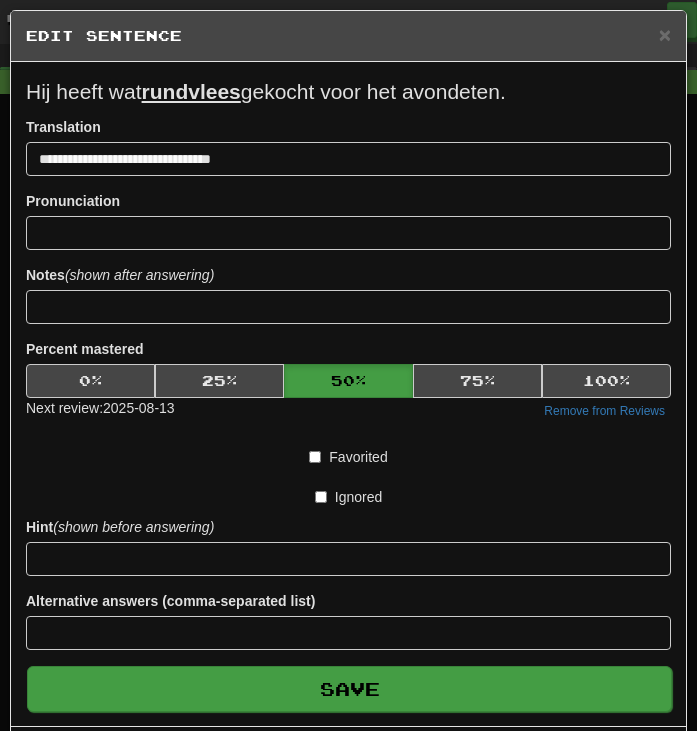 click on "Save" at bounding box center (349, 689) 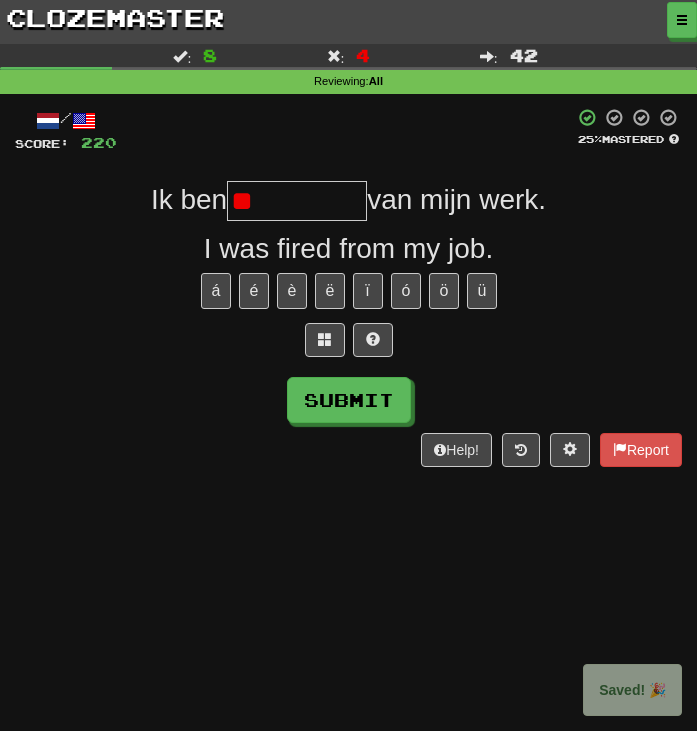 type on "*" 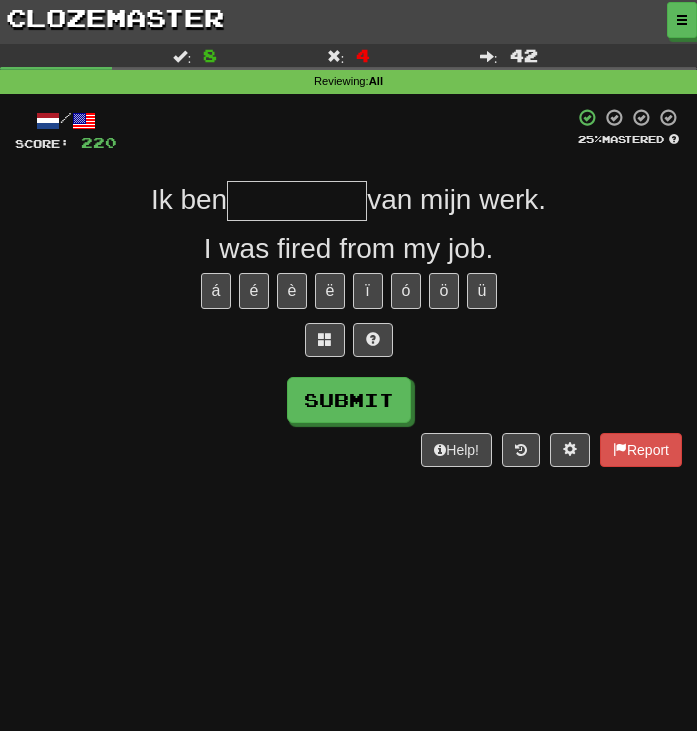 type on "*" 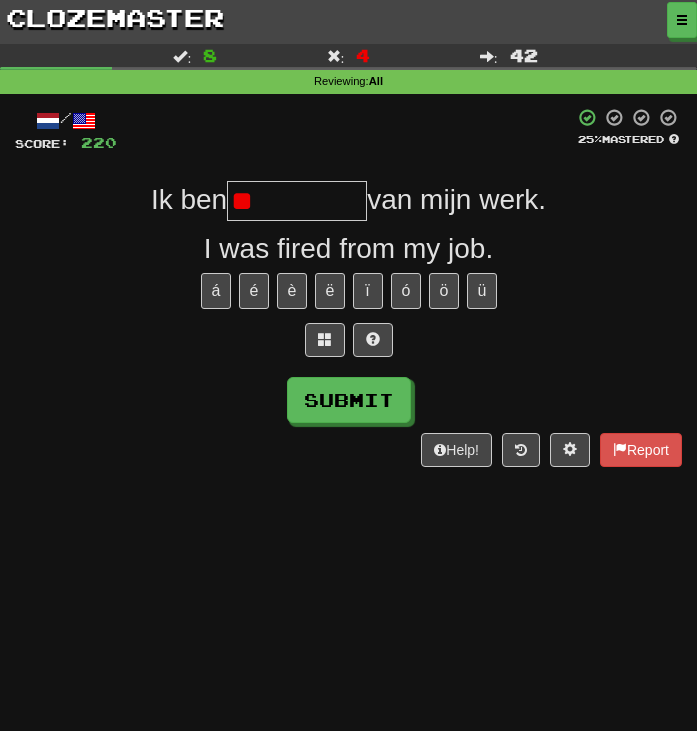 type on "*" 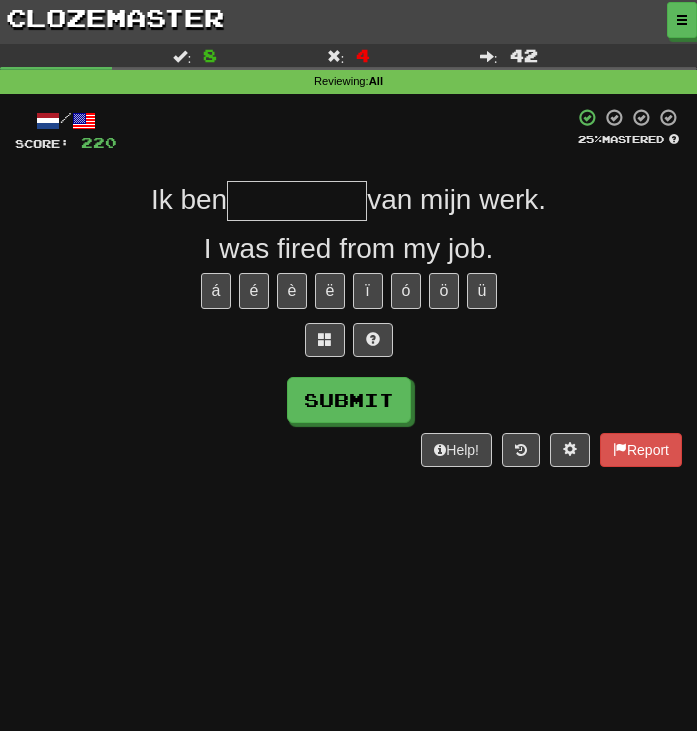 type on "*" 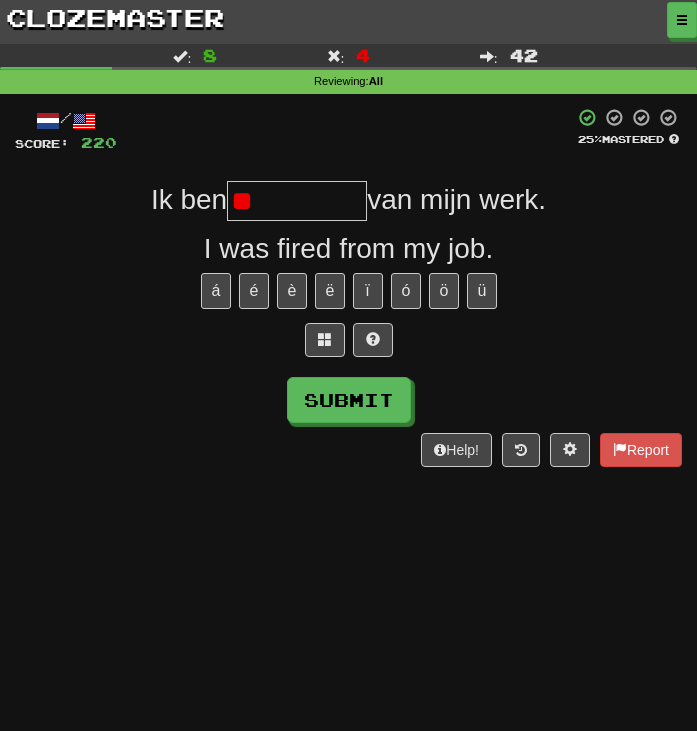type on "*" 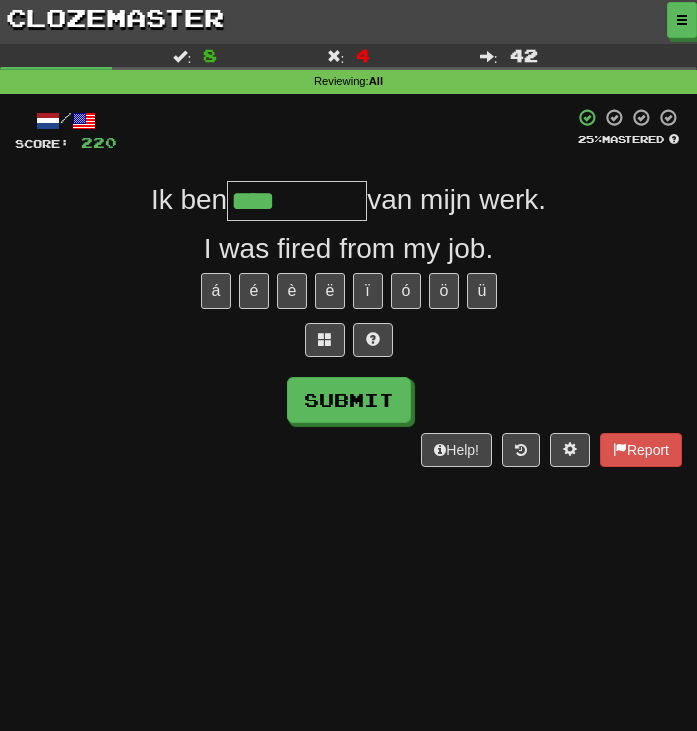 type on "*********" 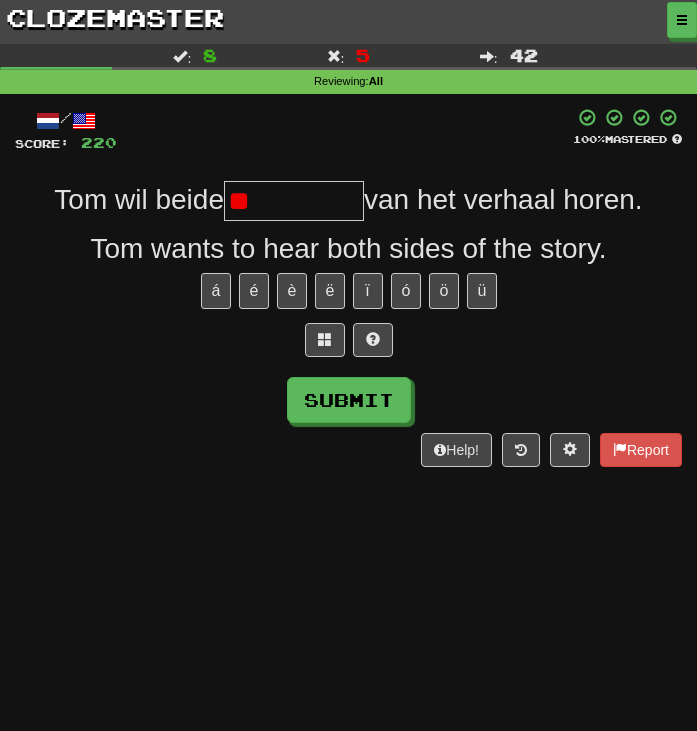 type on "*" 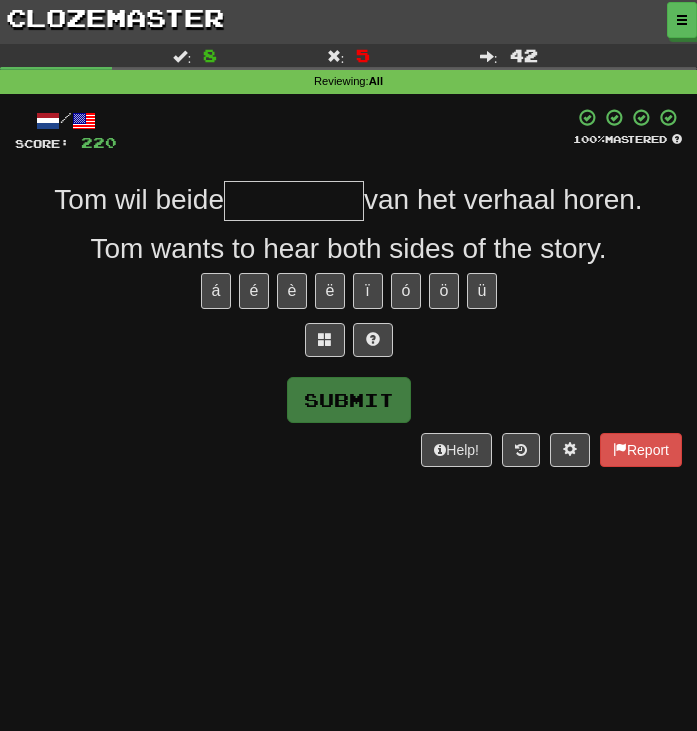 type on "*" 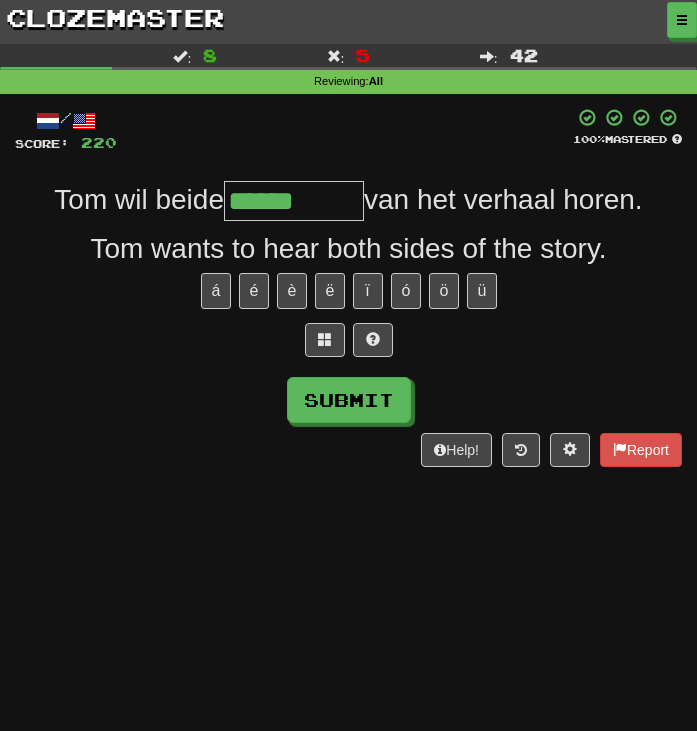 type on "******" 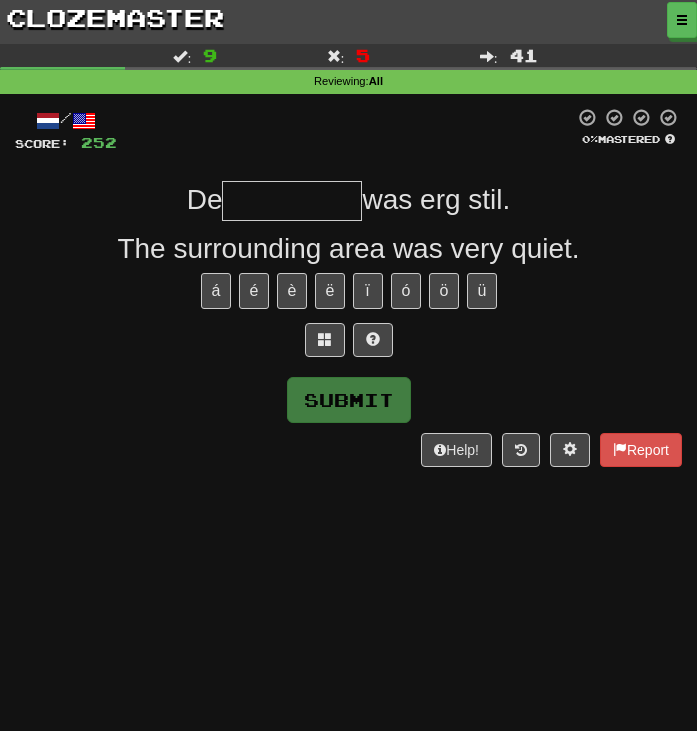type on "*" 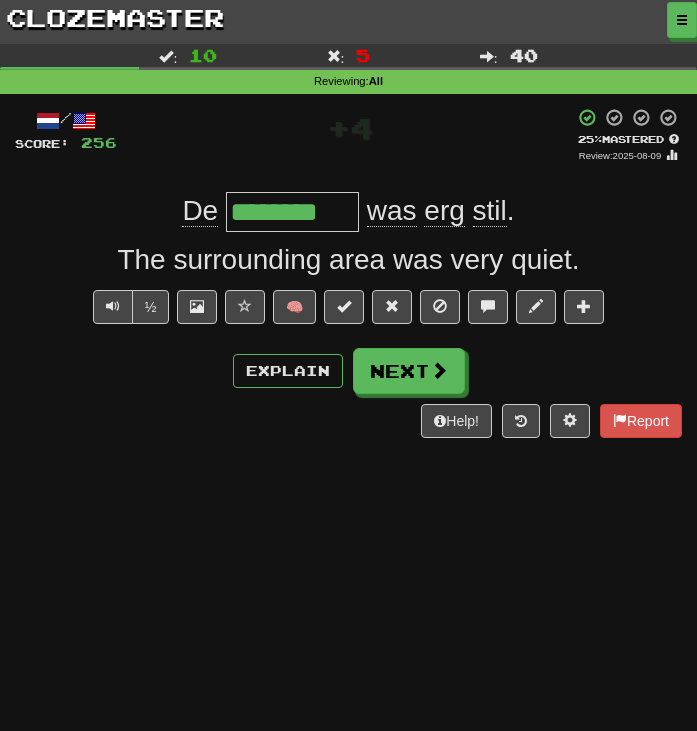 type on "*" 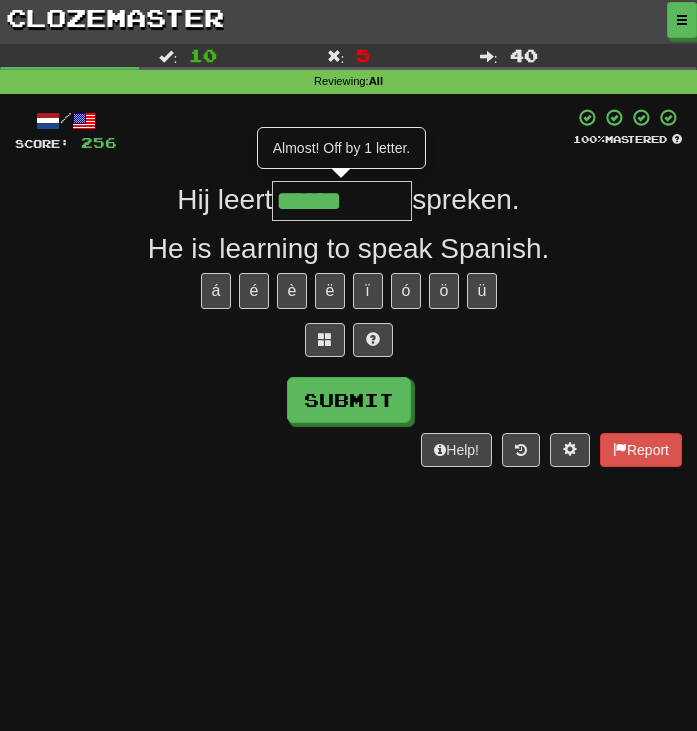 type on "******" 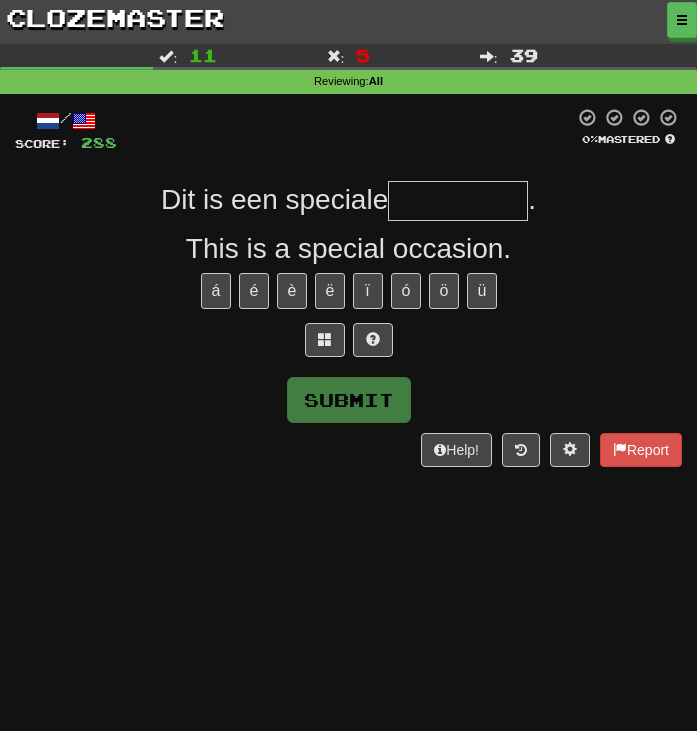 type on "*" 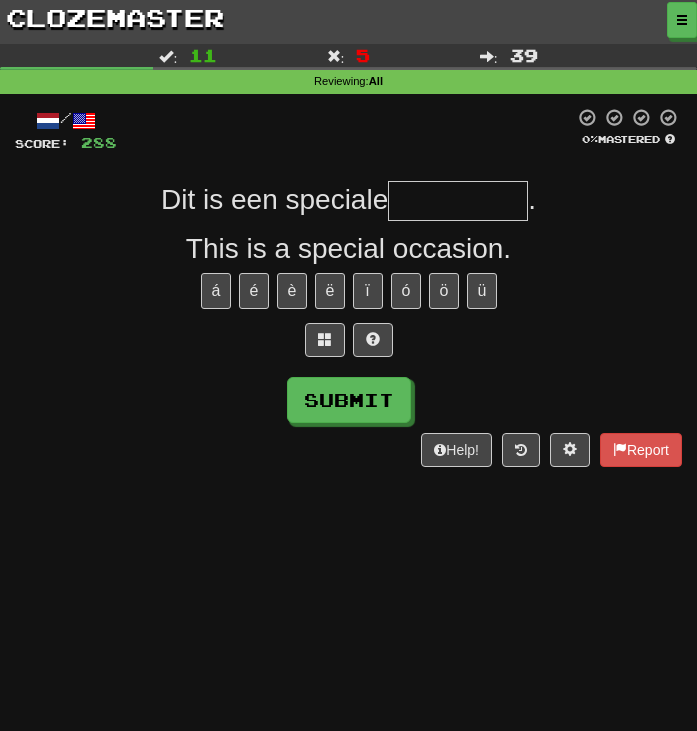 type on "*" 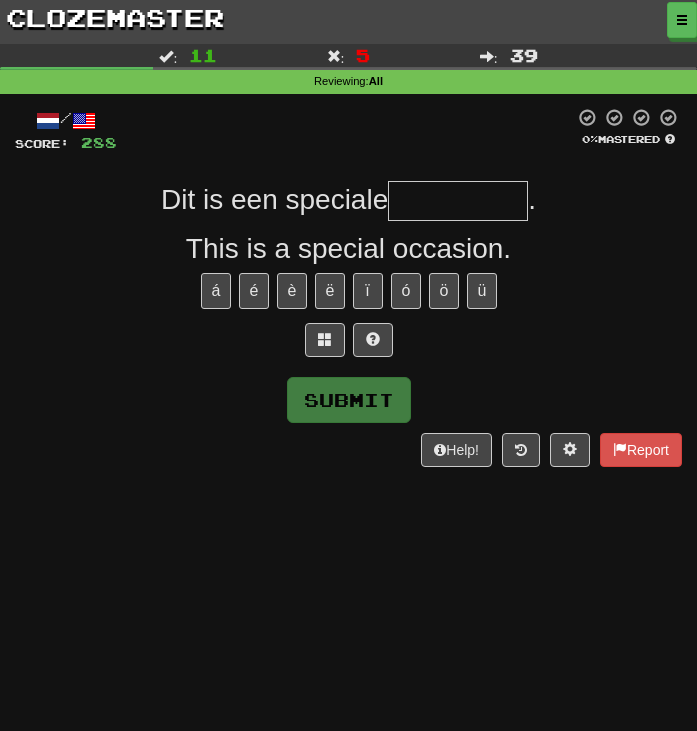type on "*" 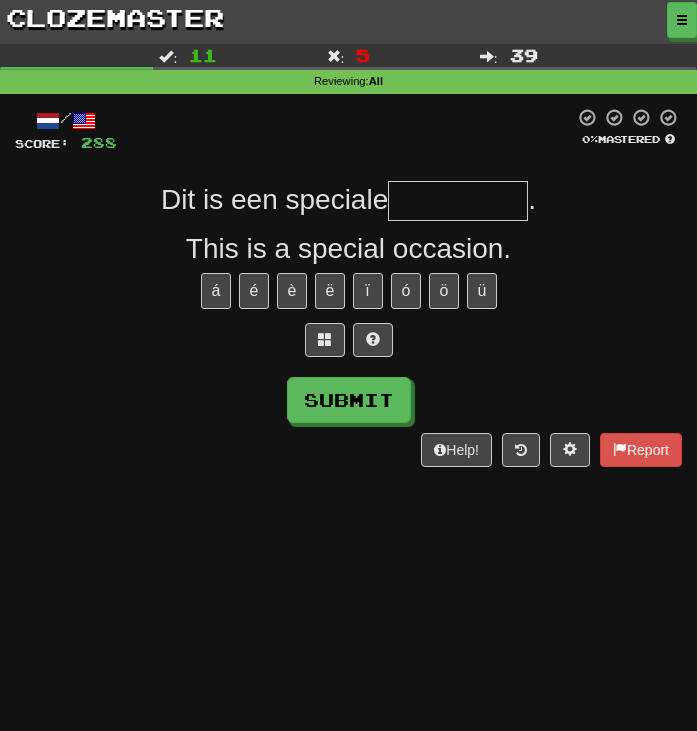 type on "*" 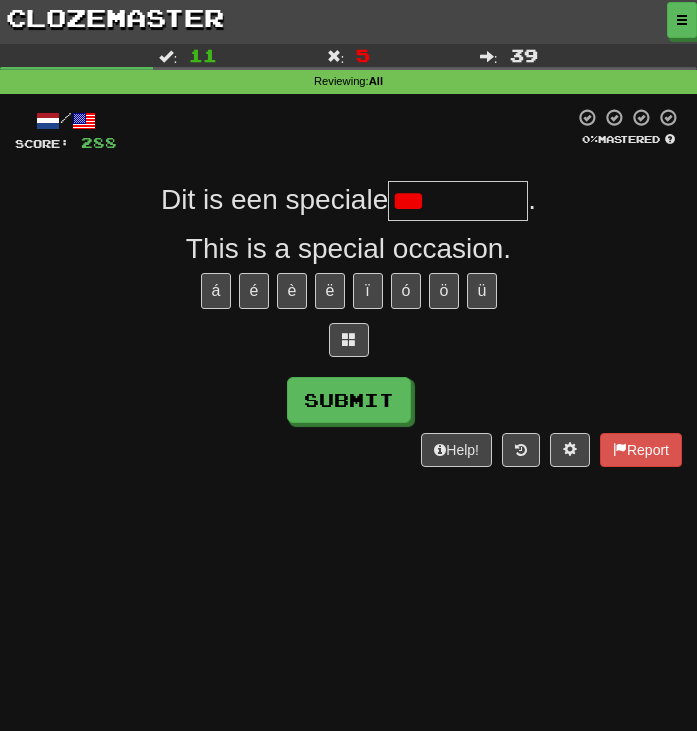 type on "**********" 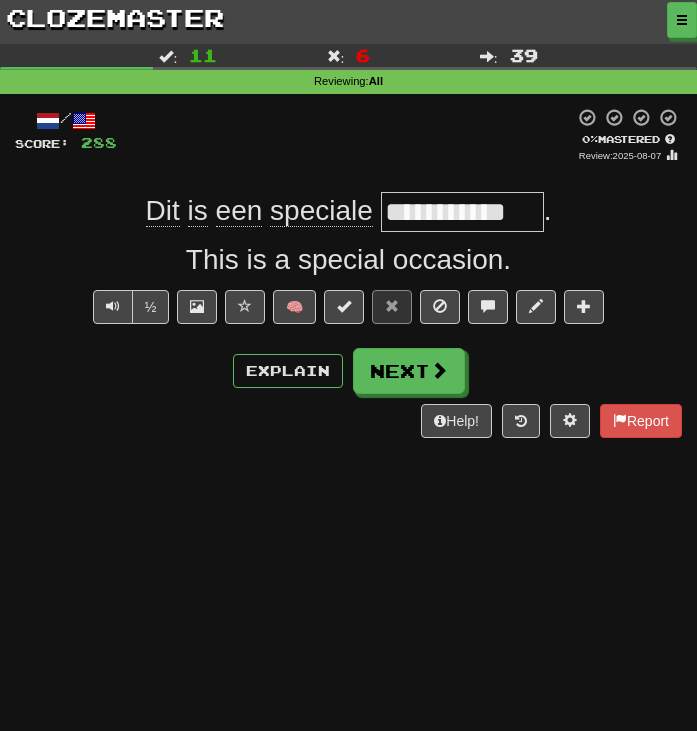drag, startPoint x: 485, startPoint y: 219, endPoint x: 313, endPoint y: 235, distance: 172.74258 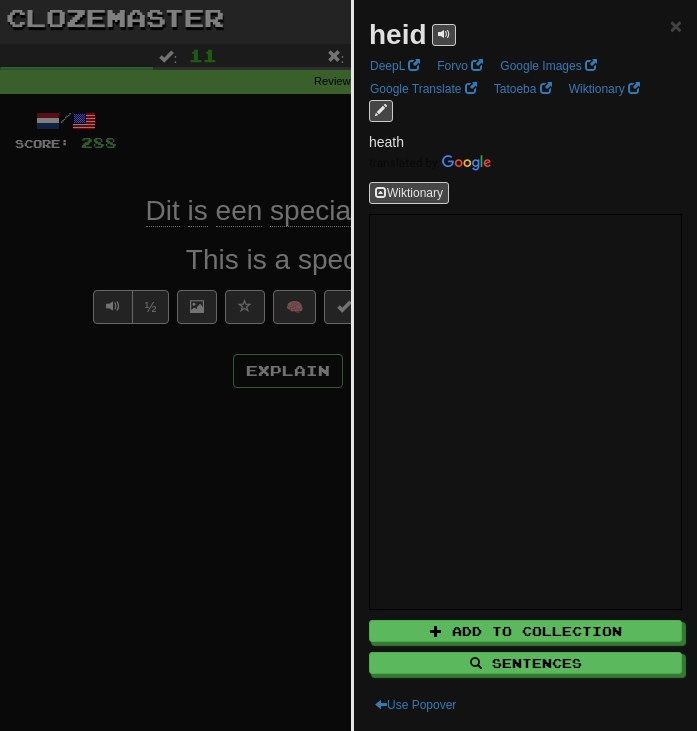 click at bounding box center [348, 365] 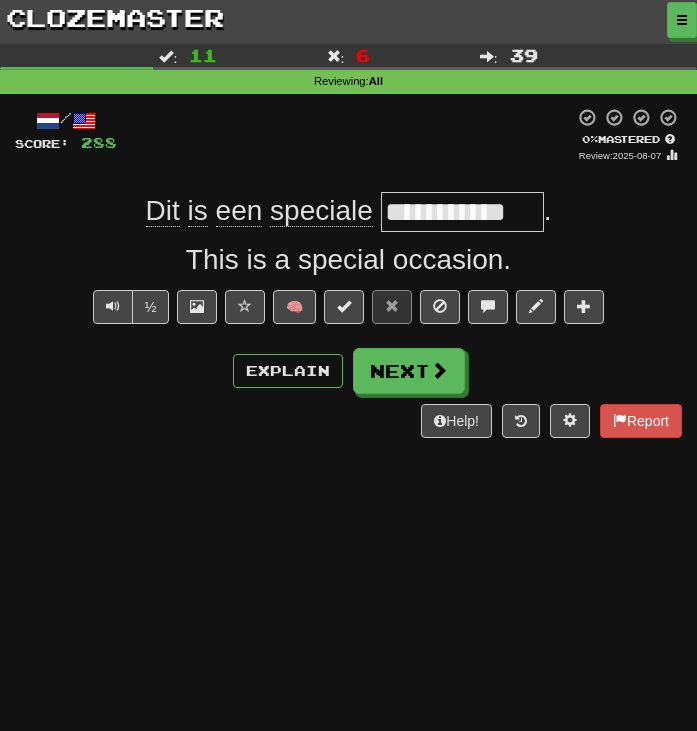 drag, startPoint x: 390, startPoint y: 218, endPoint x: 478, endPoint y: 219, distance: 88.005684 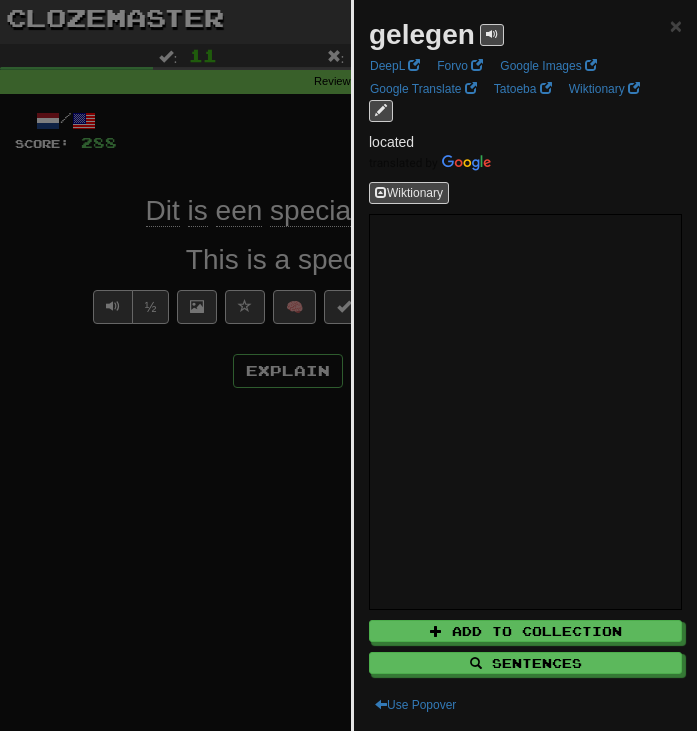 click at bounding box center [348, 365] 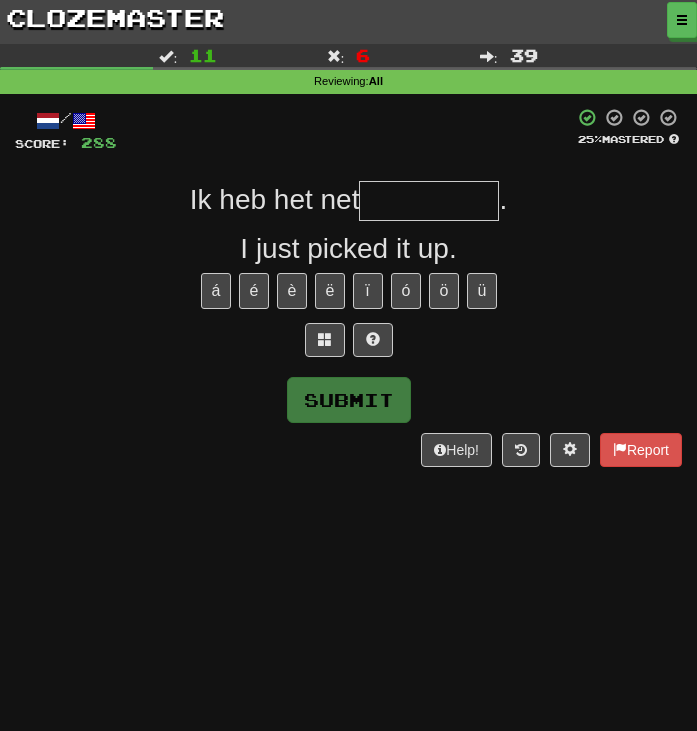 type on "*" 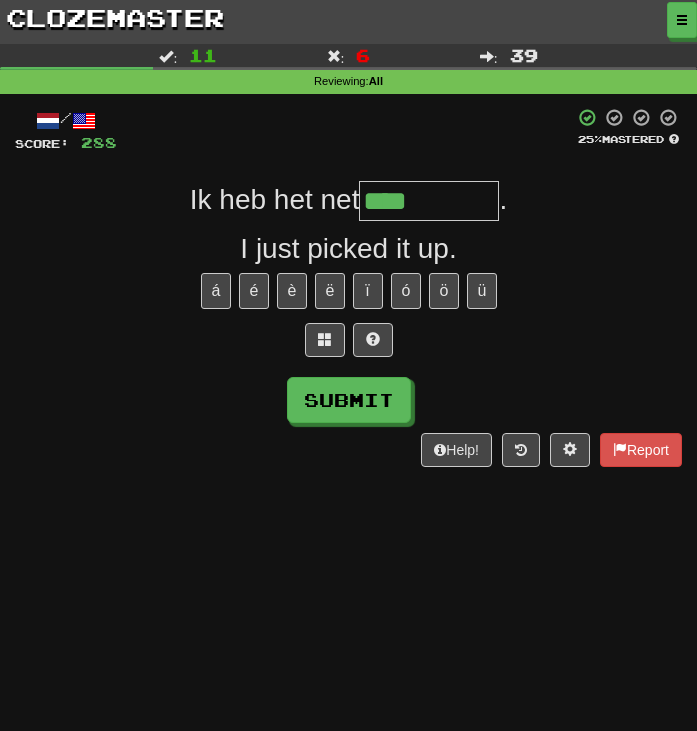 type on "********" 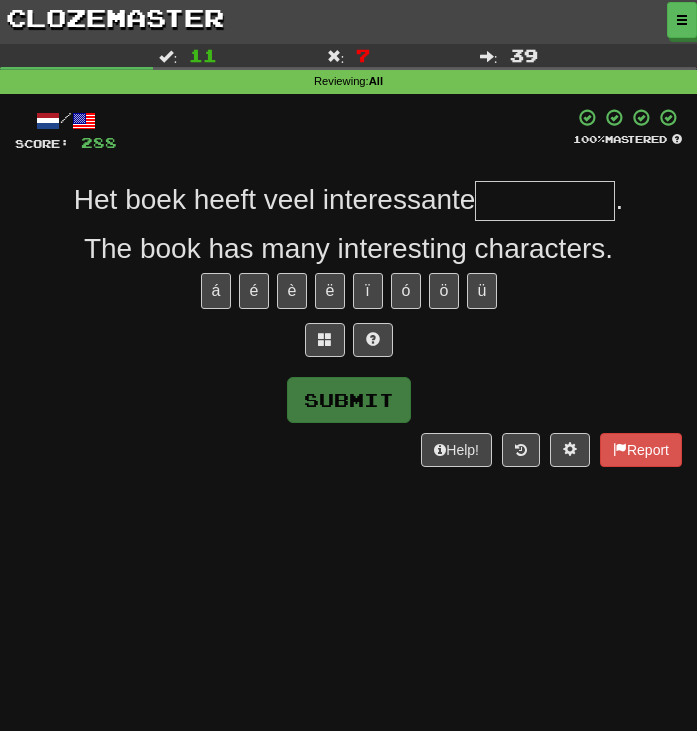 type on "*" 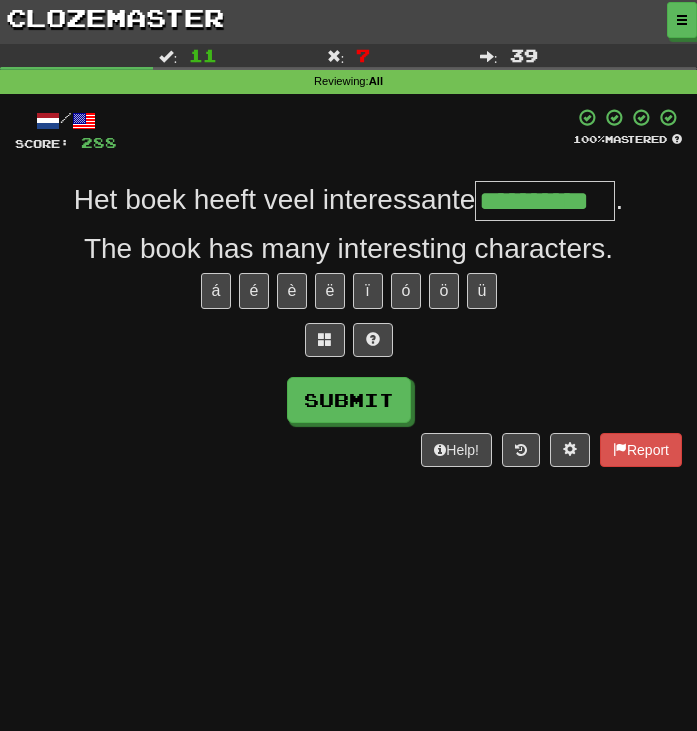 type on "**********" 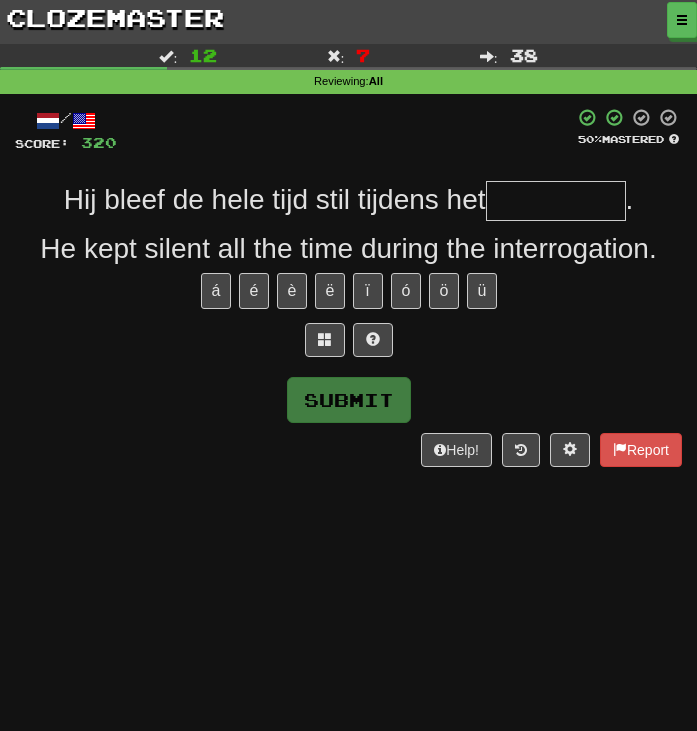 type on "*" 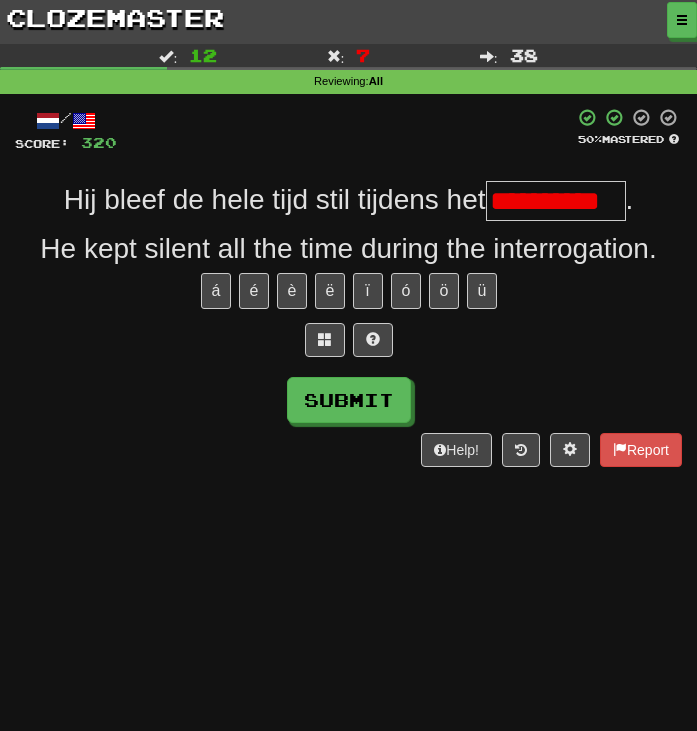 type on "*******" 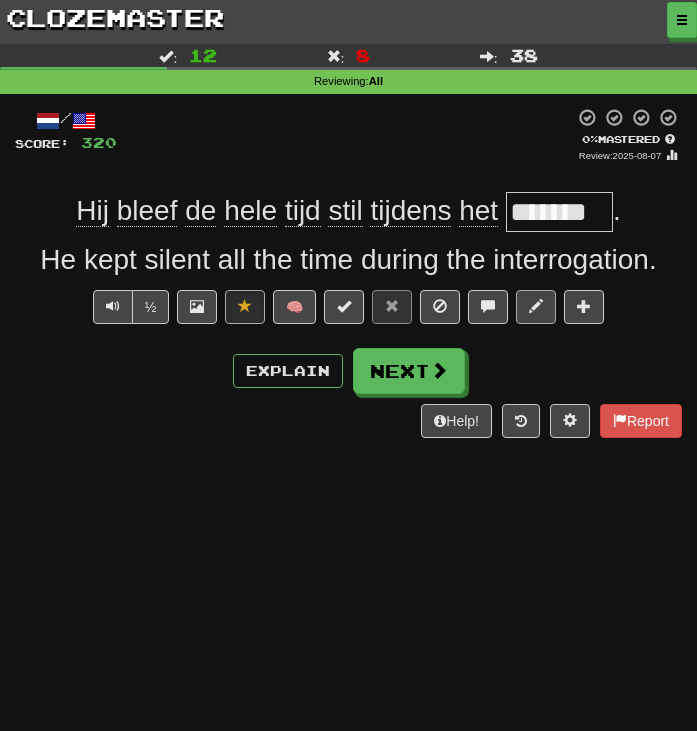 click at bounding box center (536, 307) 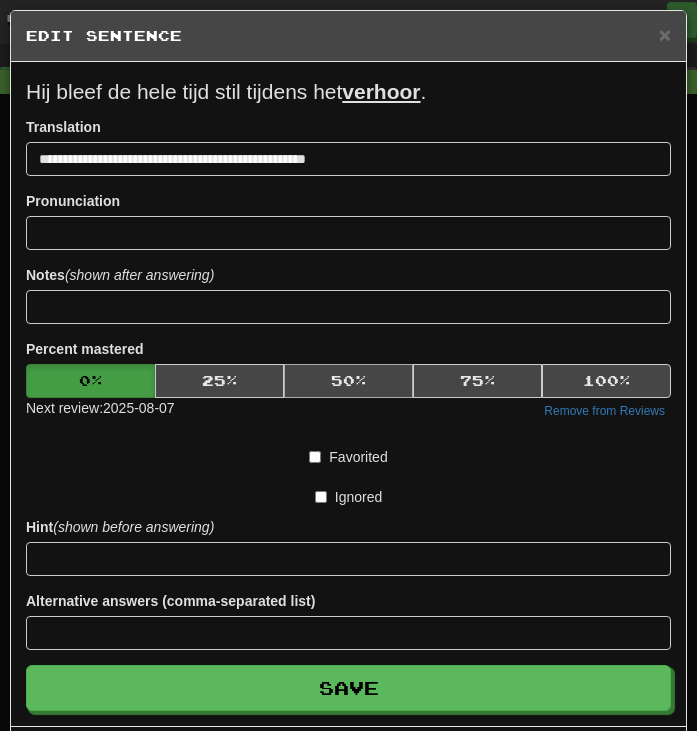 click on "50 %" at bounding box center (348, 381) 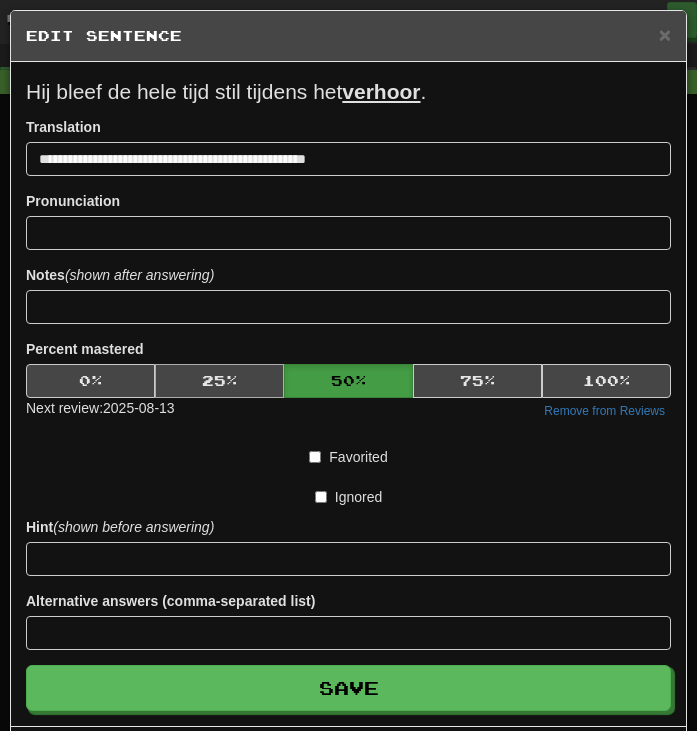 click on "25 %" at bounding box center (219, 381) 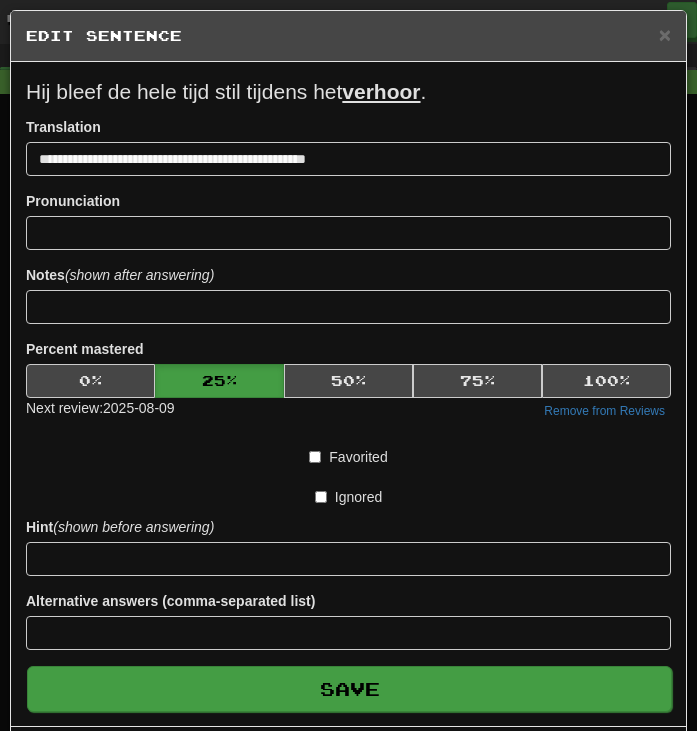 click on "Save" at bounding box center [349, 689] 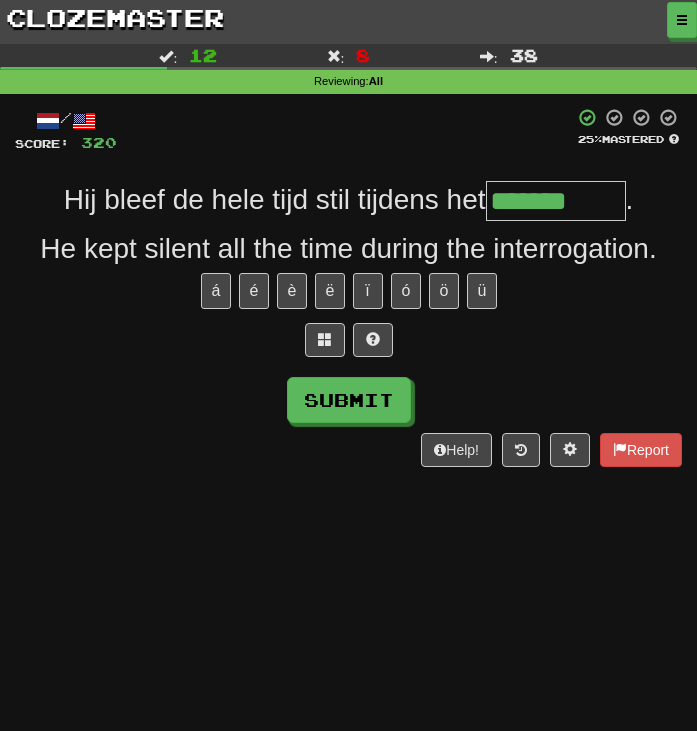 type on "*******" 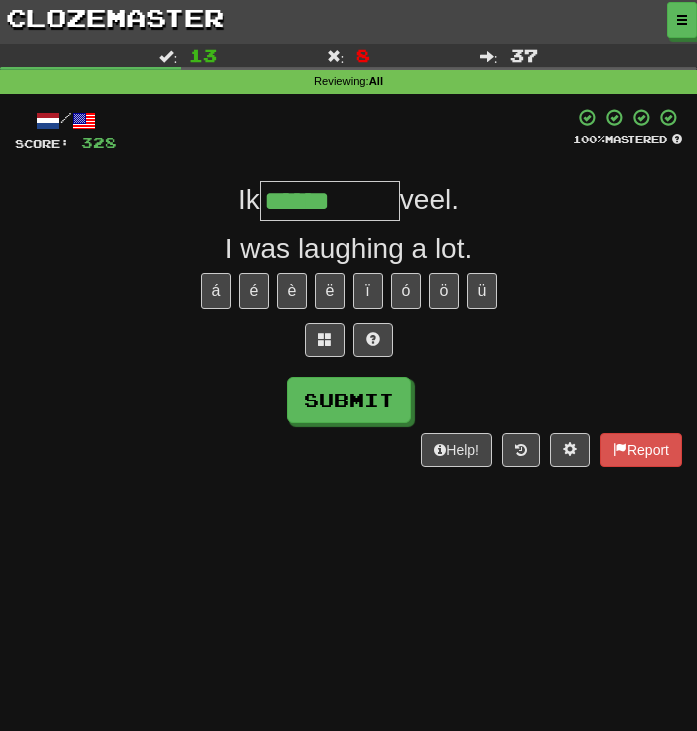 type on "******" 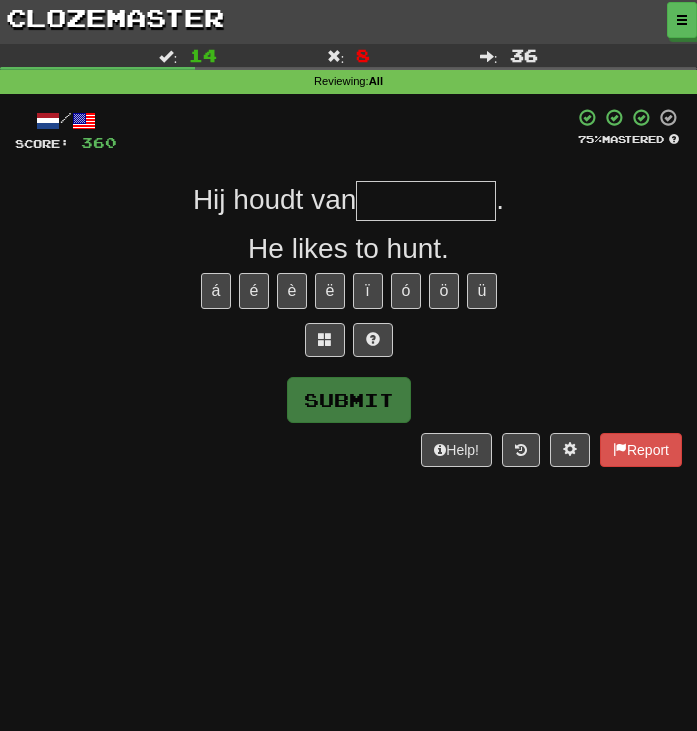 type on "*" 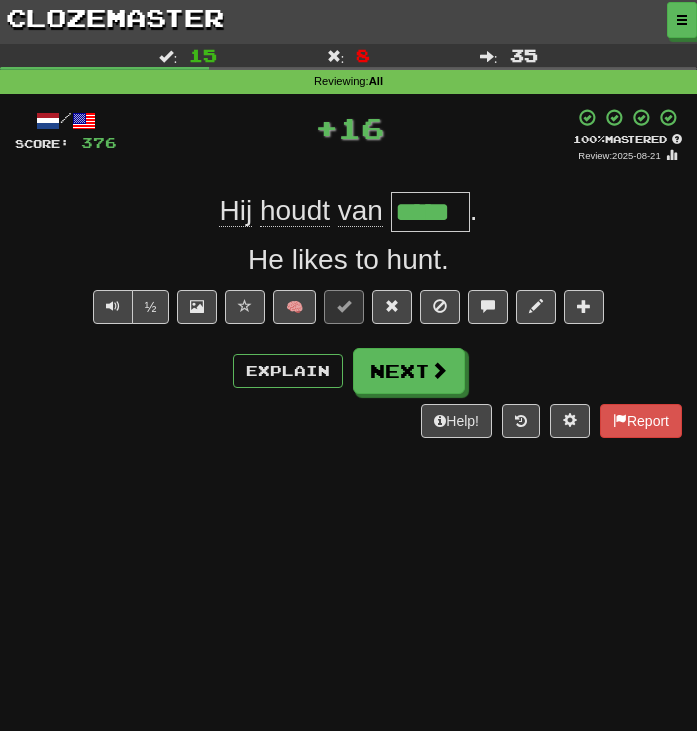 type on "*" 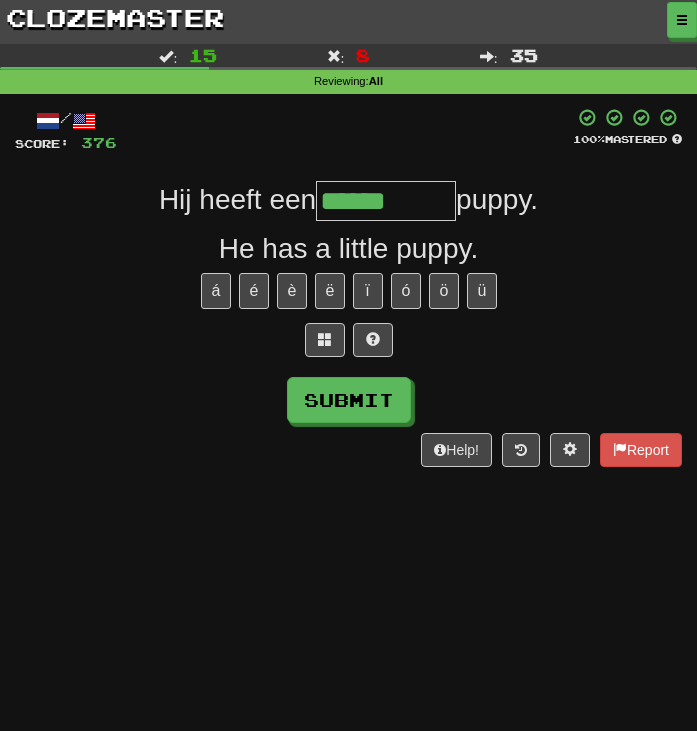 type on "******" 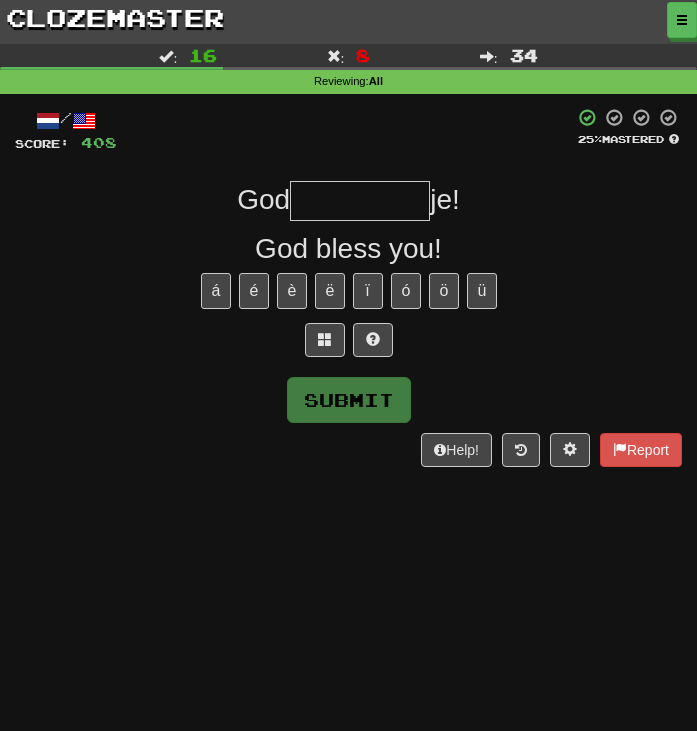 type on "*" 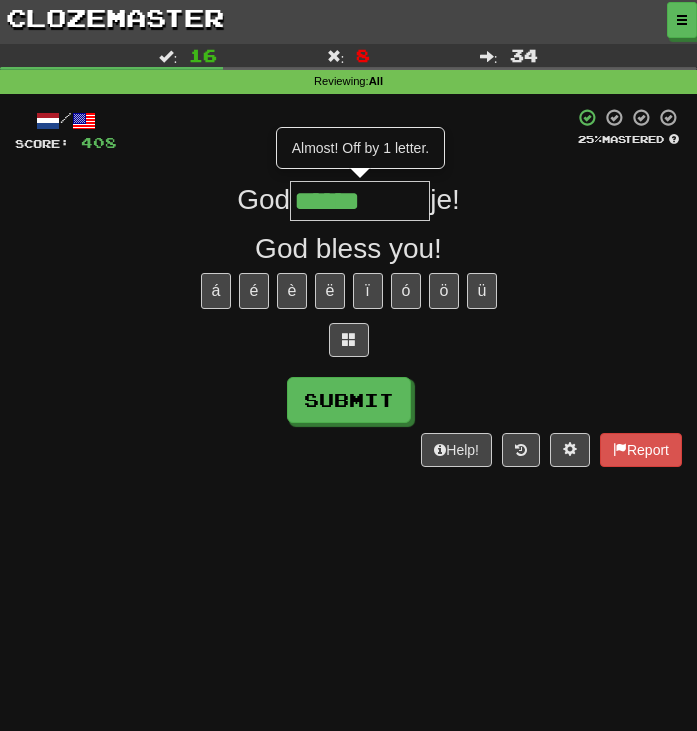 type on "******" 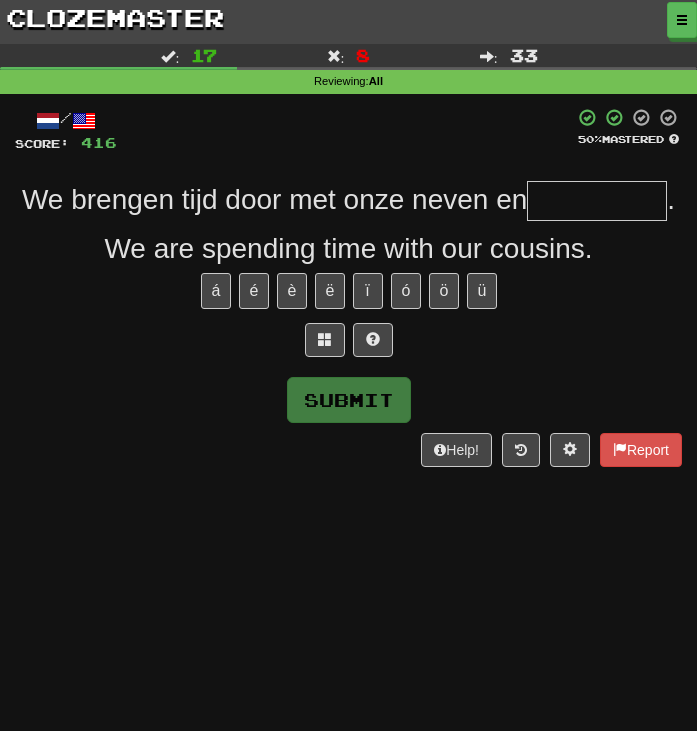 type on "*" 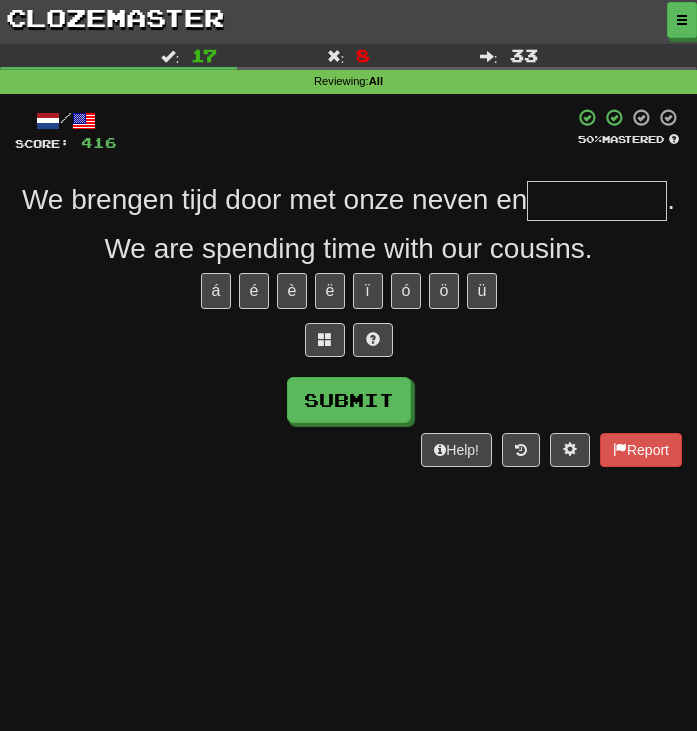 type on "*" 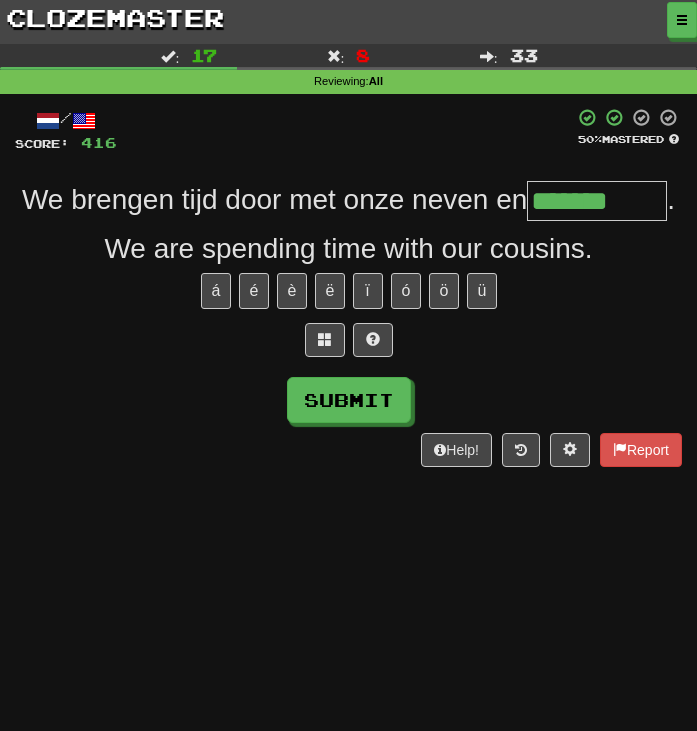 type on "*******" 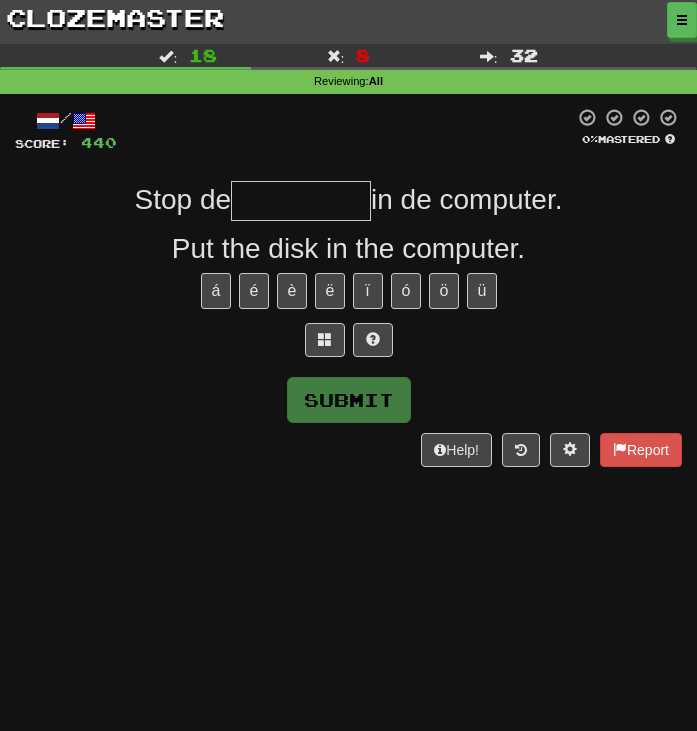 type on "*" 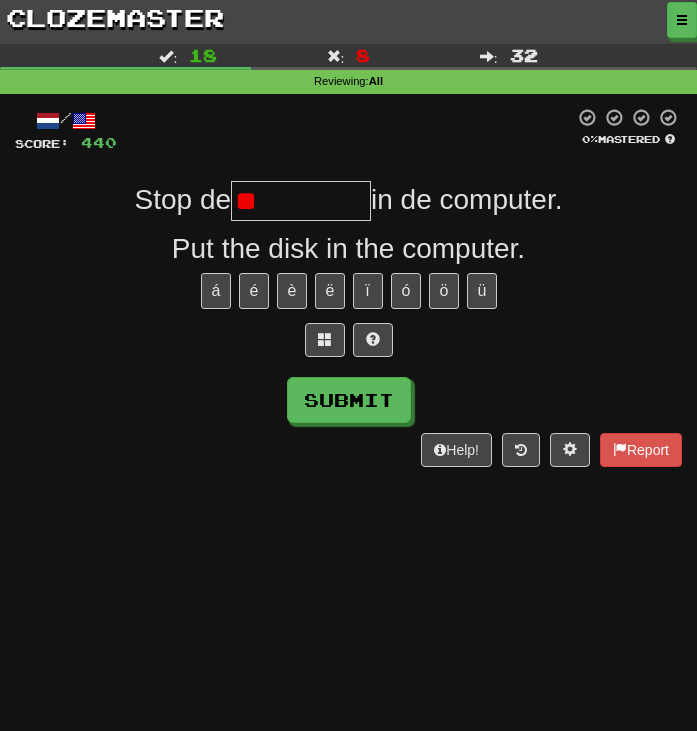 type on "*" 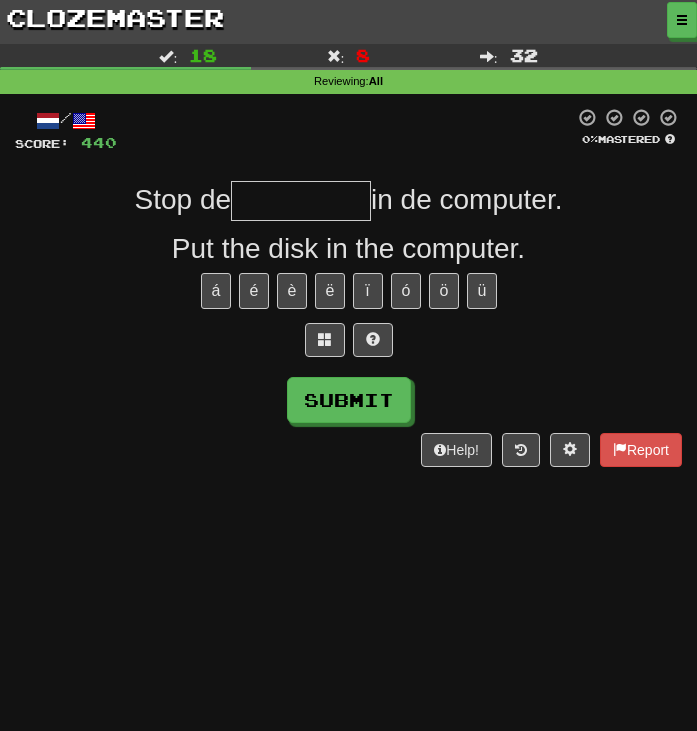 type on "*" 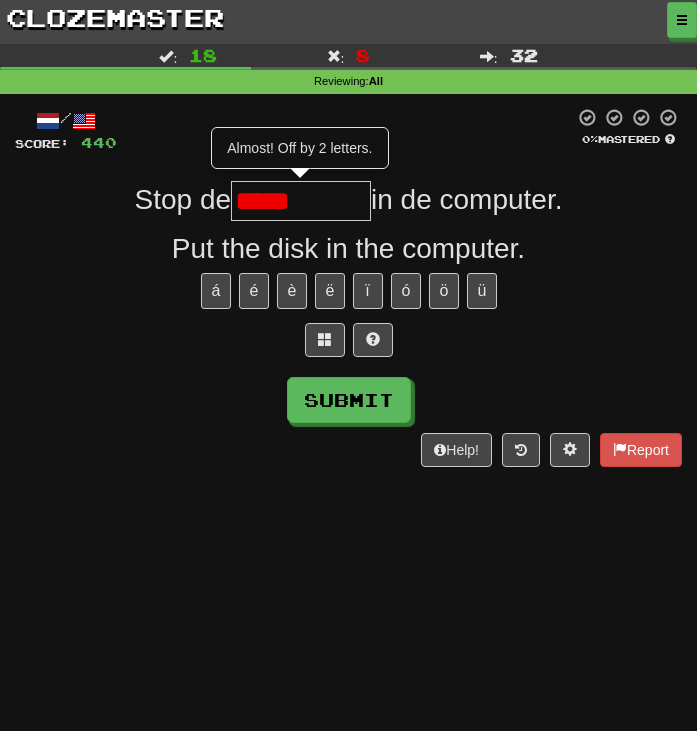 type on "******" 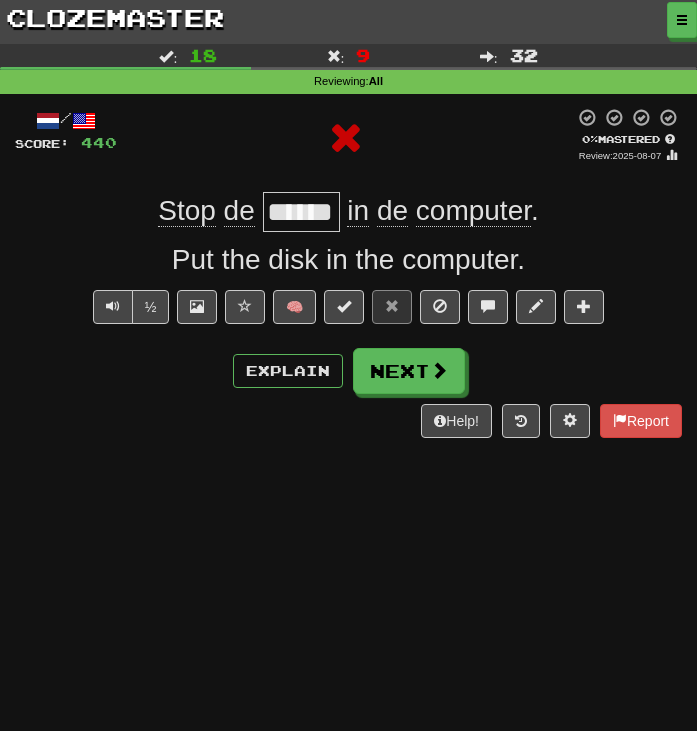 click on "******" at bounding box center [301, 212] 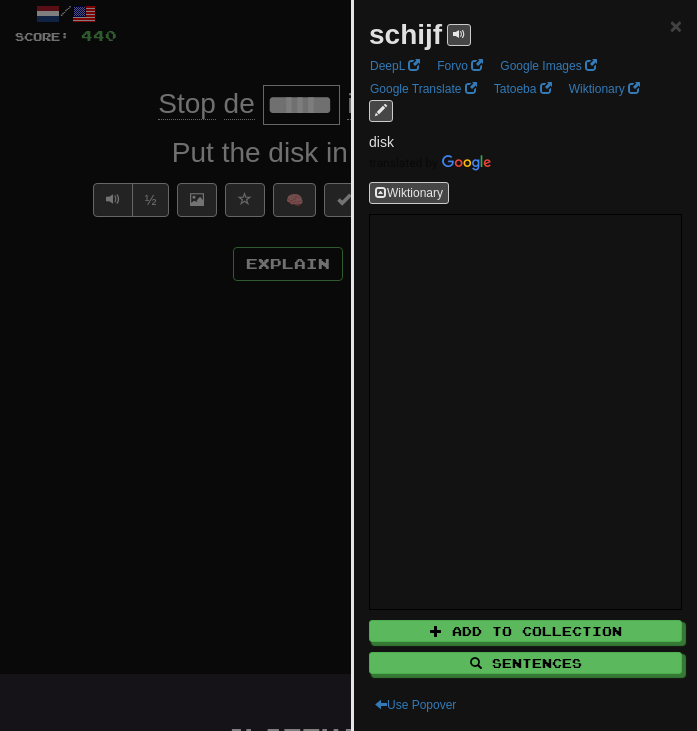 scroll, scrollTop: 109, scrollLeft: 0, axis: vertical 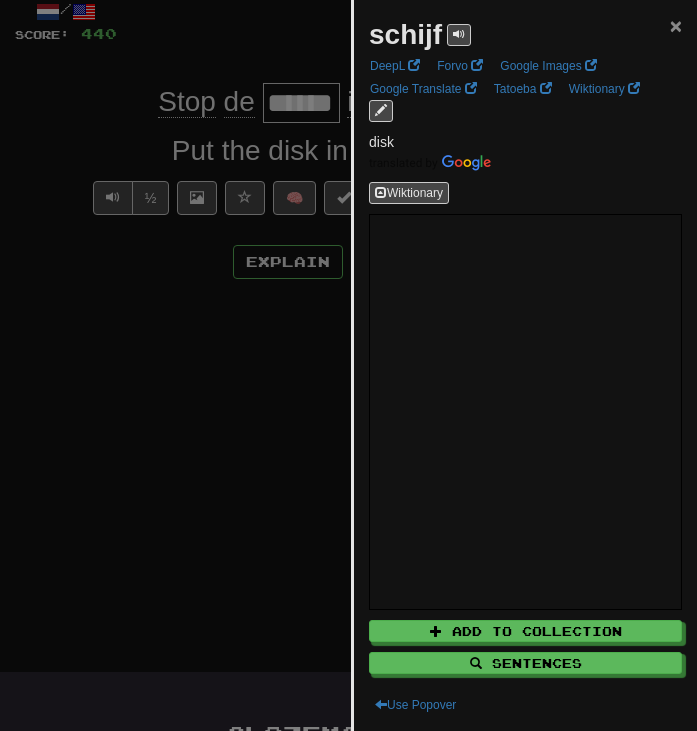 click on "×" at bounding box center [676, 25] 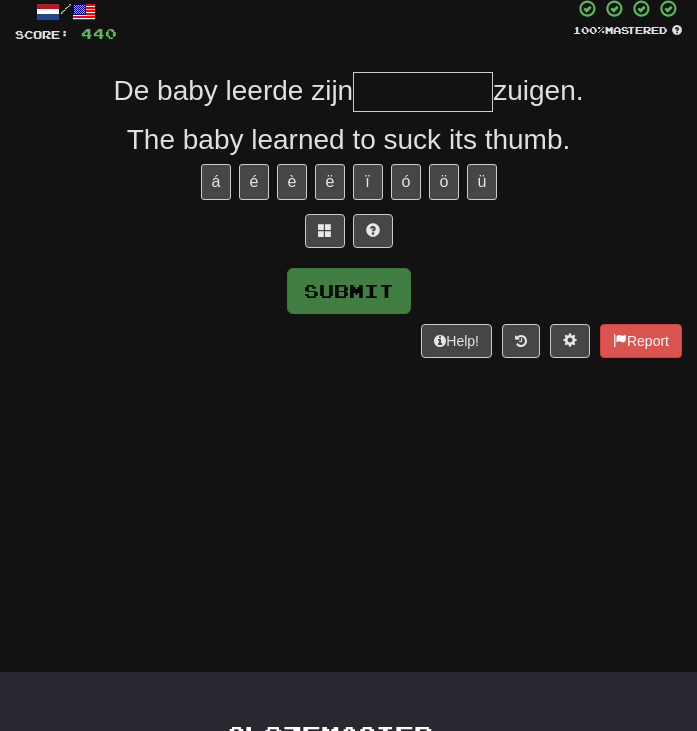 type on "*" 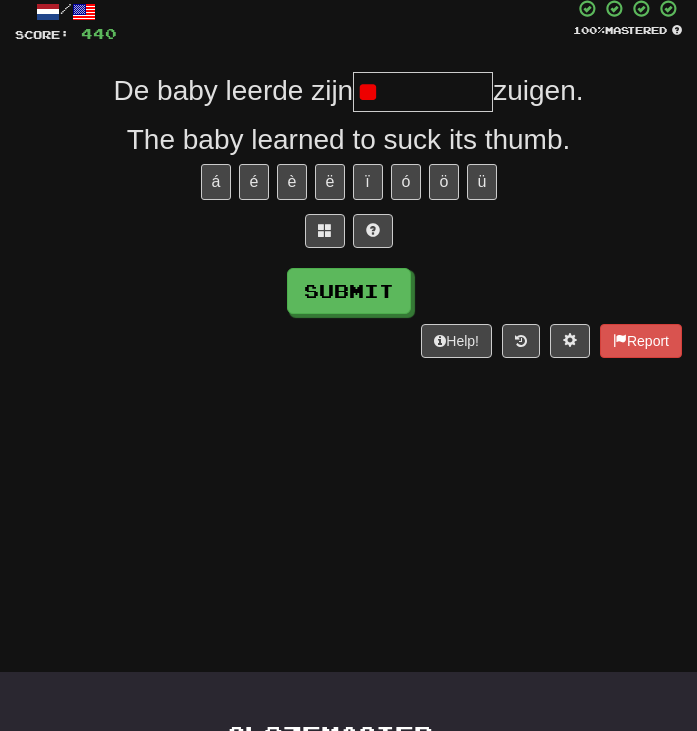 type on "*" 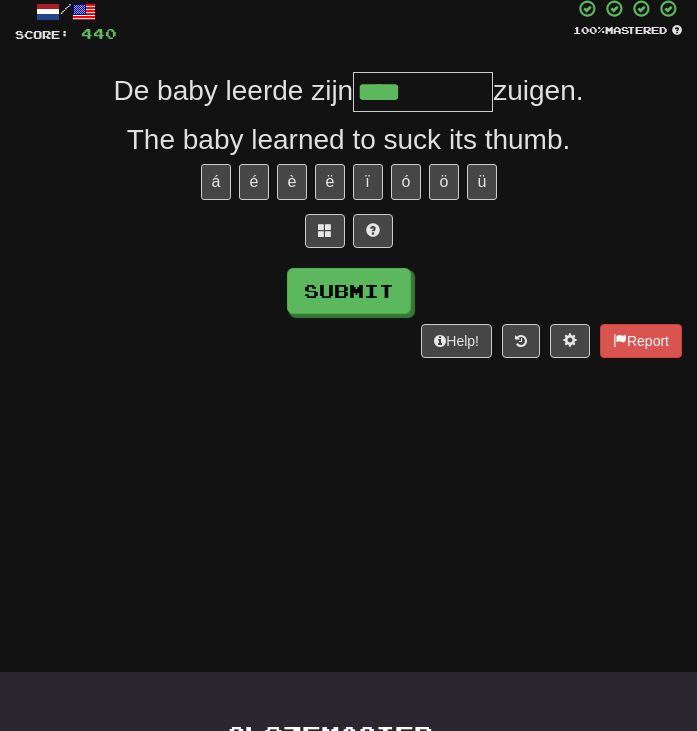 type on "****" 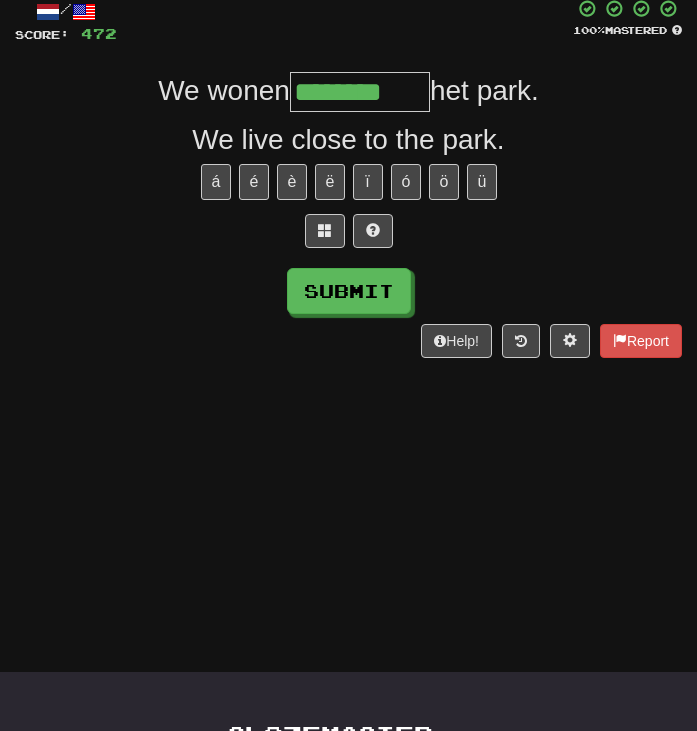 type on "********" 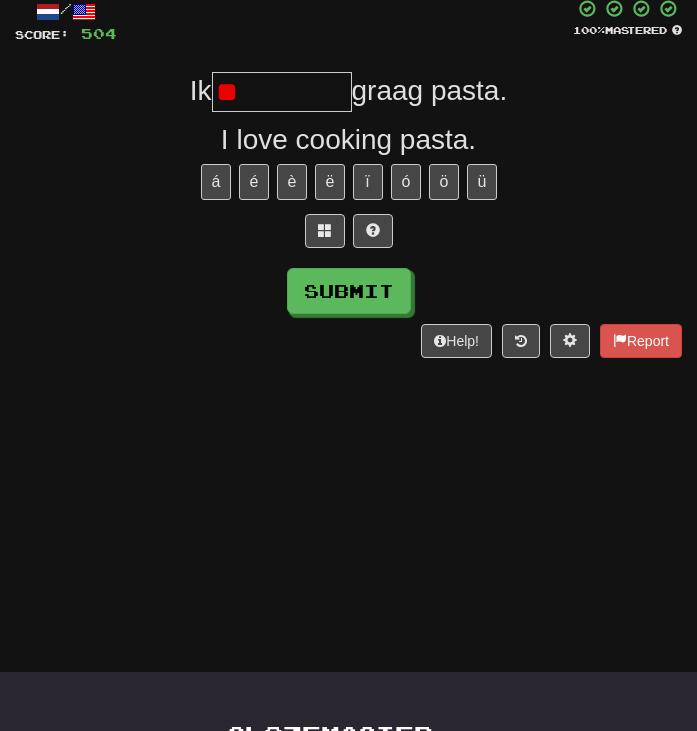 type on "*" 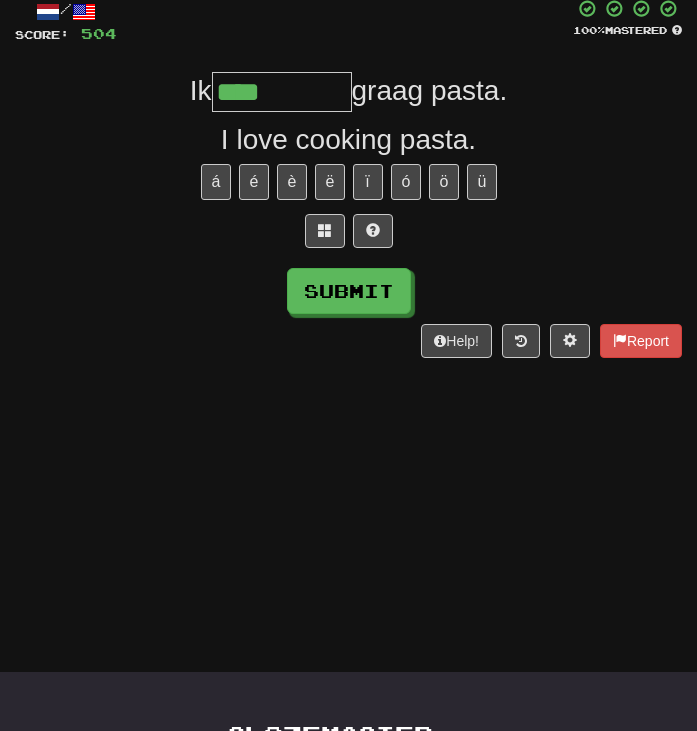 type on "****" 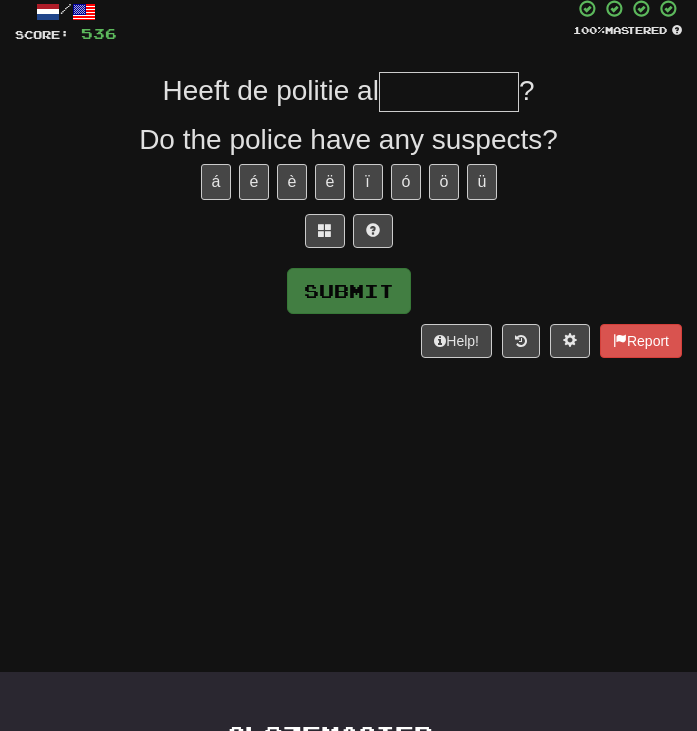 type on "*" 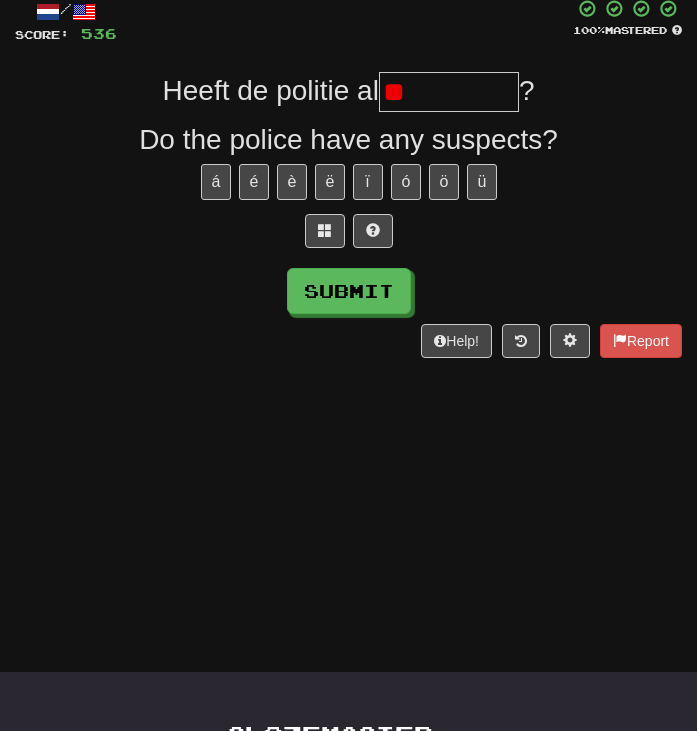type on "*" 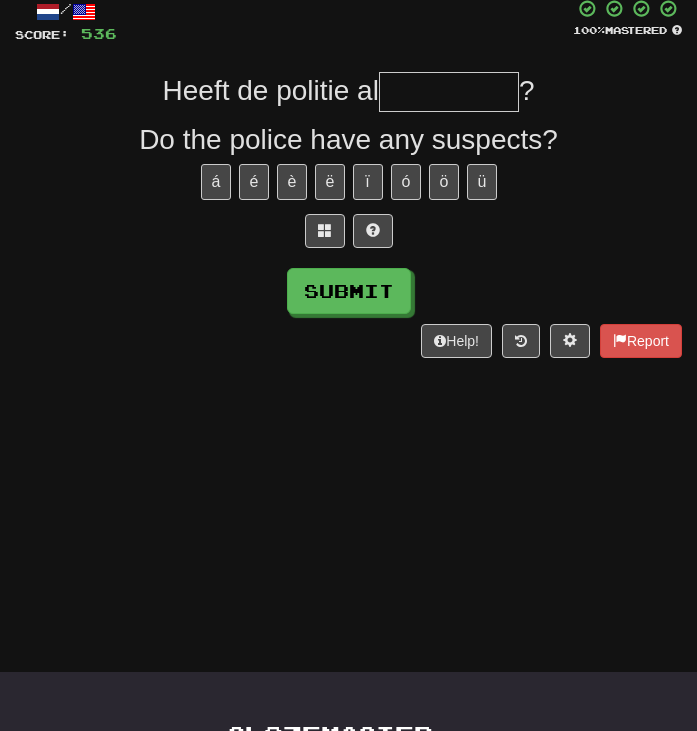 type on "*" 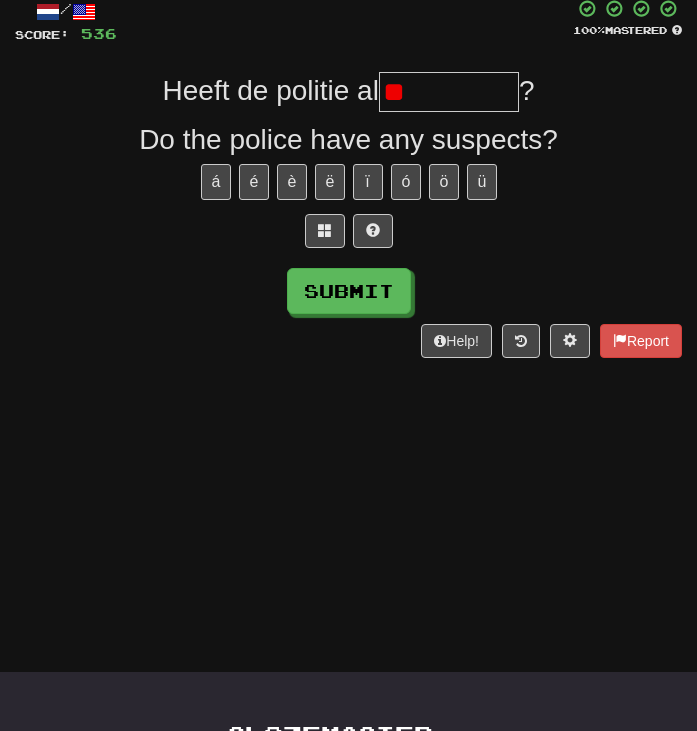 type on "*" 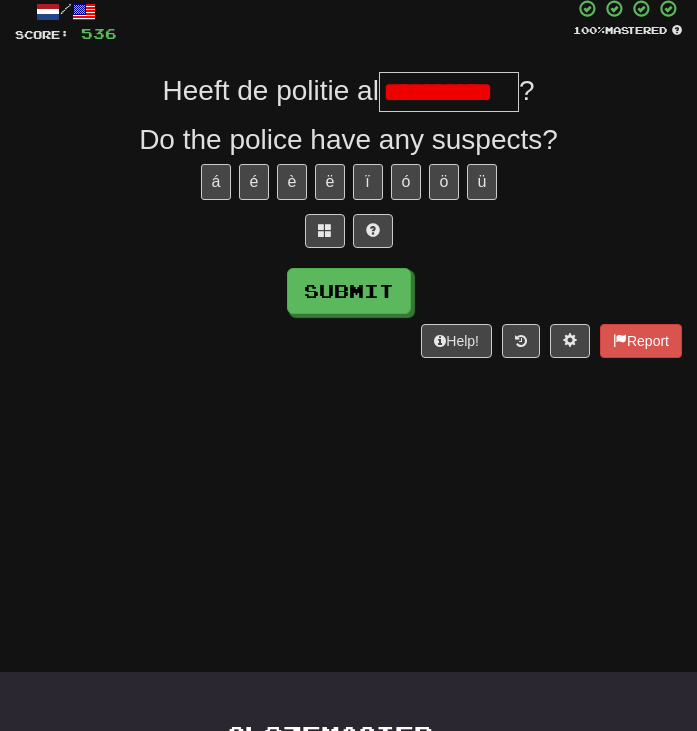 type on "**********" 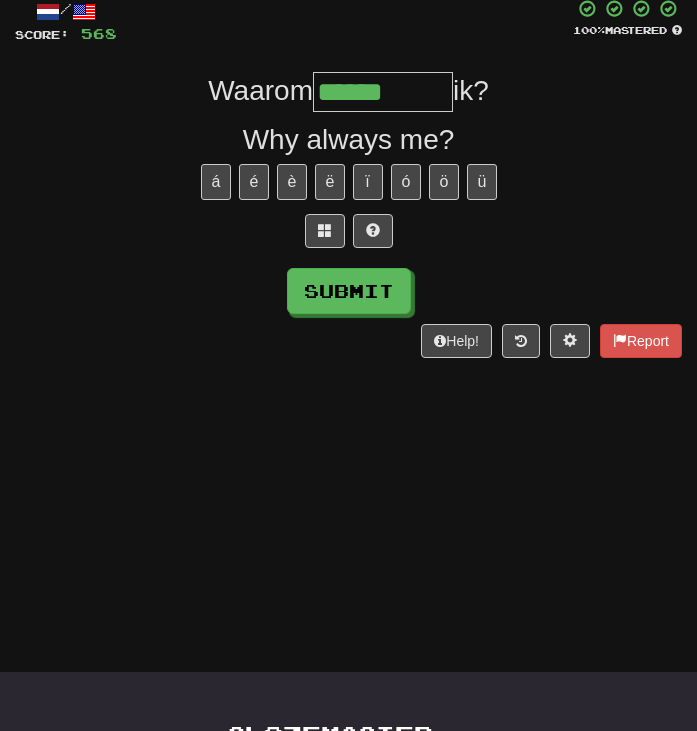 type on "******" 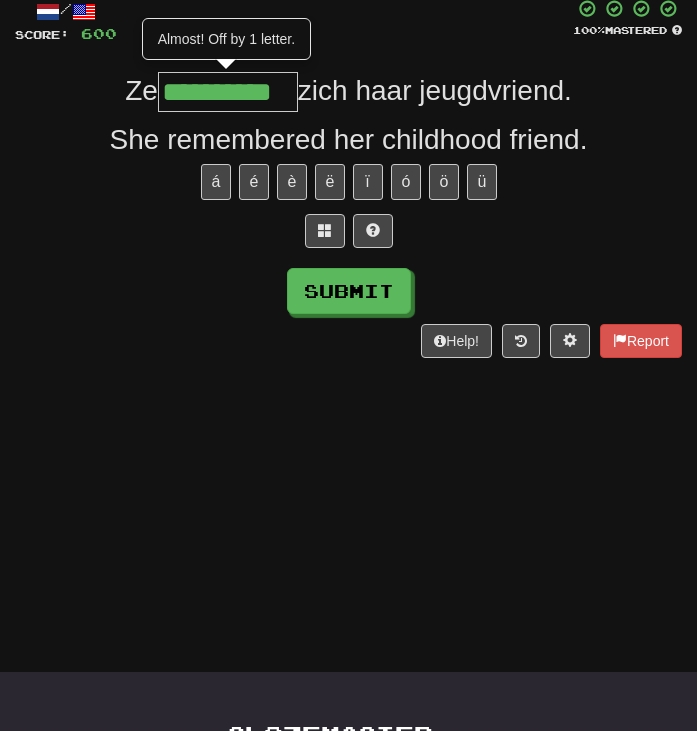 type on "**********" 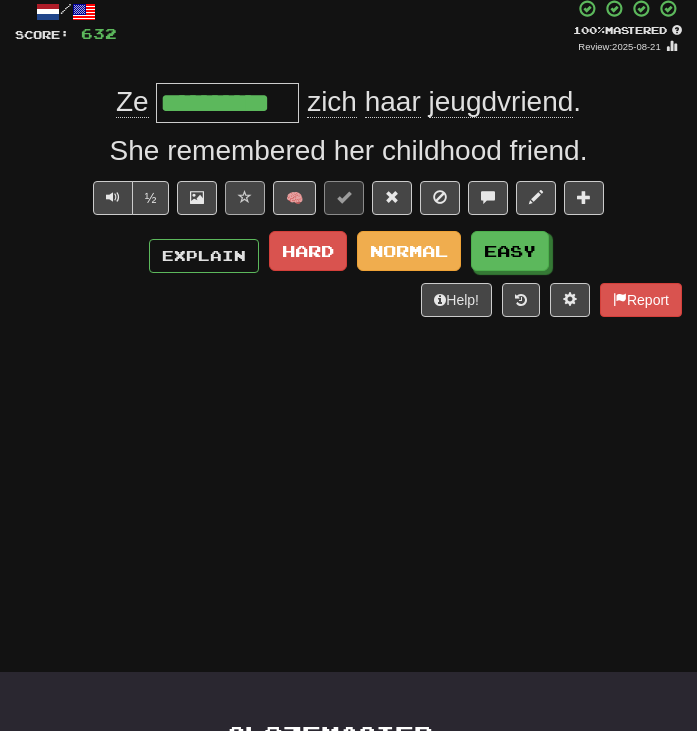 click at bounding box center (245, 197) 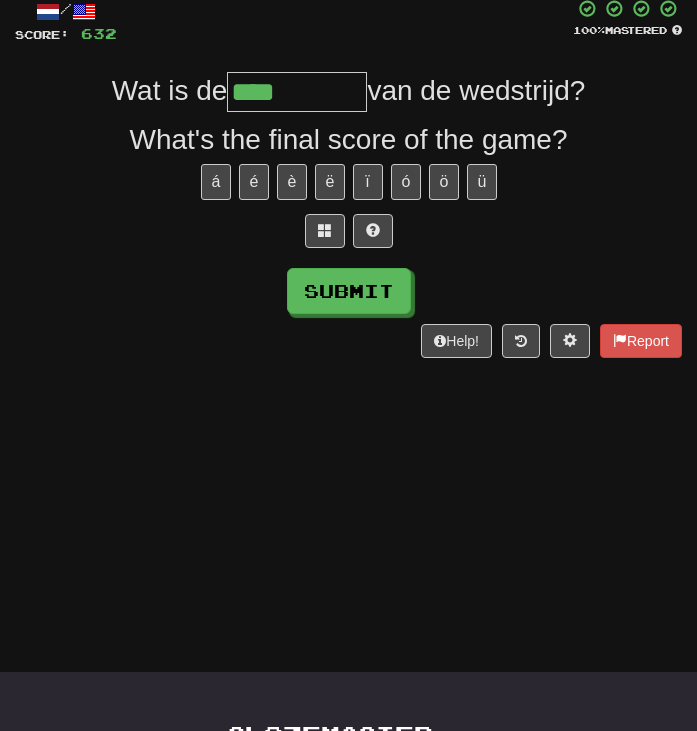 type on "*********" 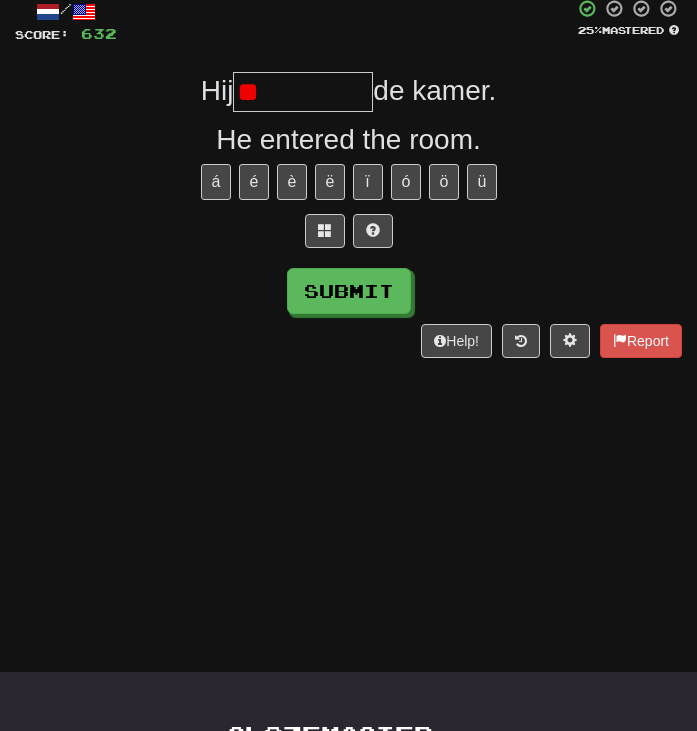 type on "*" 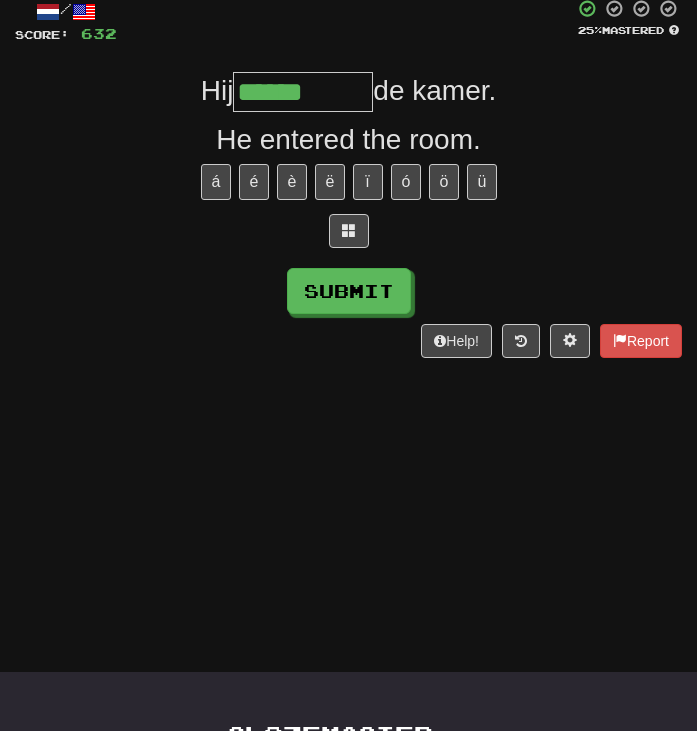 type on "******" 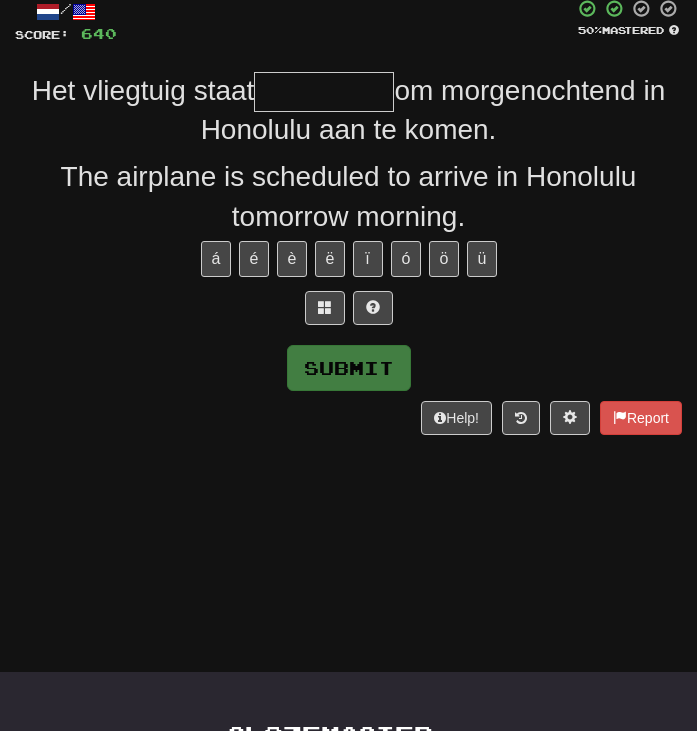 type on "*" 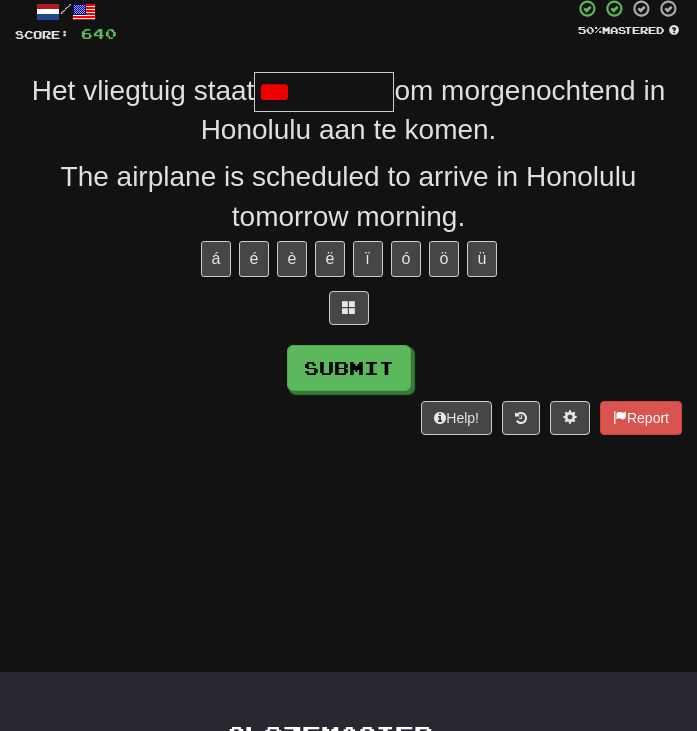 type on "*******" 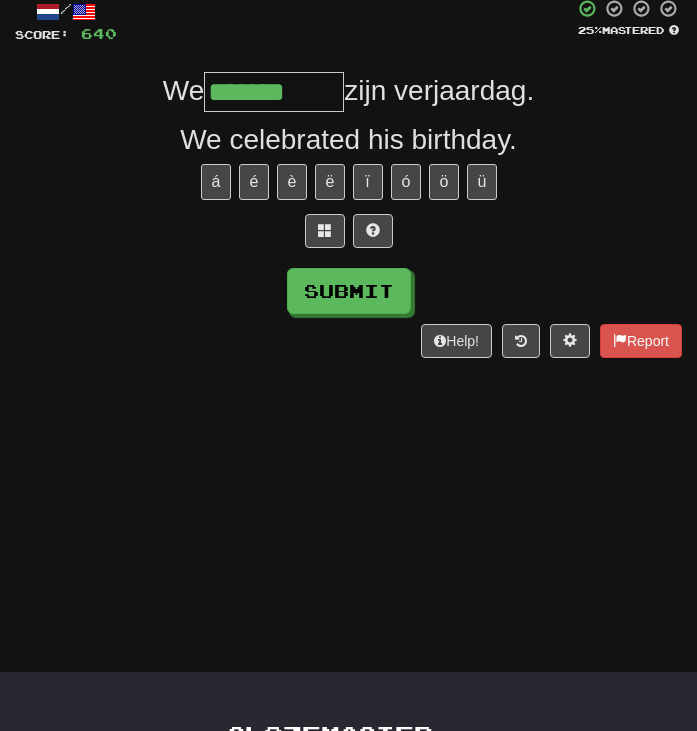type on "*******" 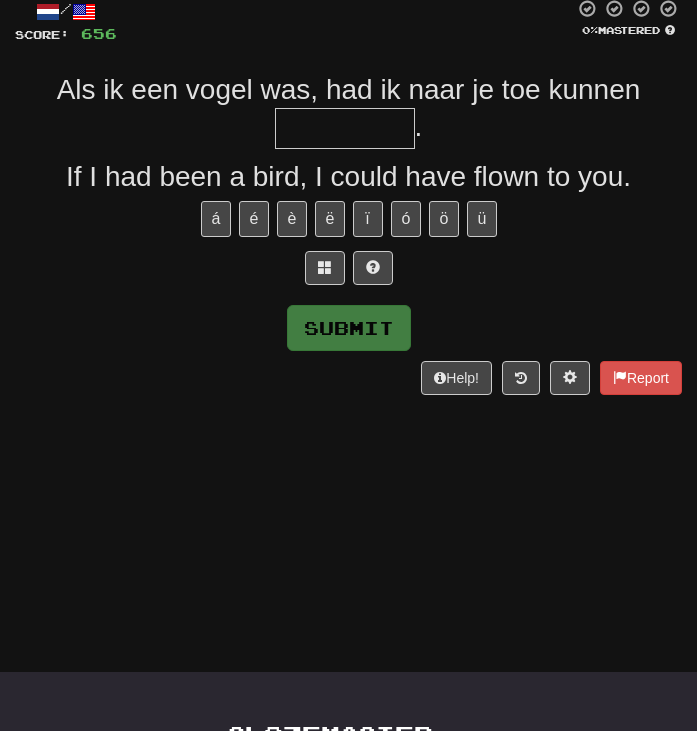type on "*" 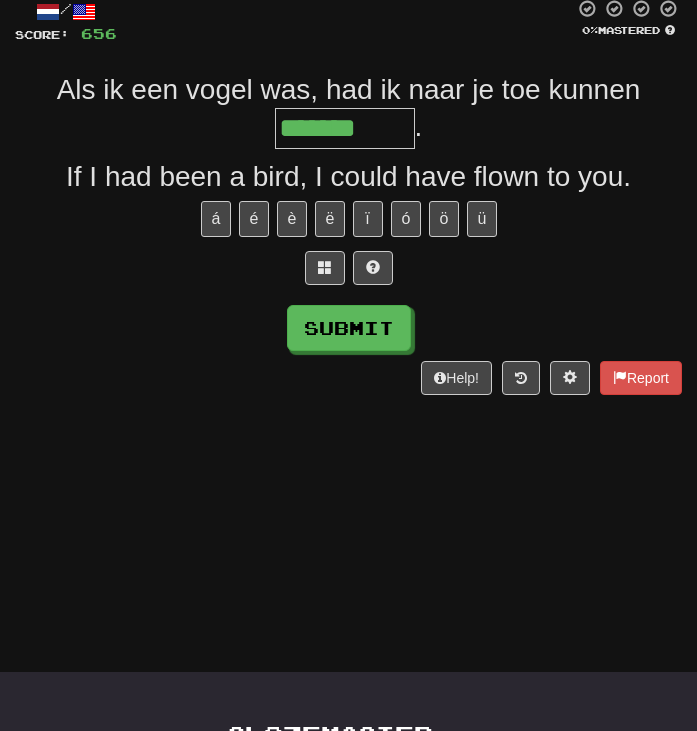 type on "*******" 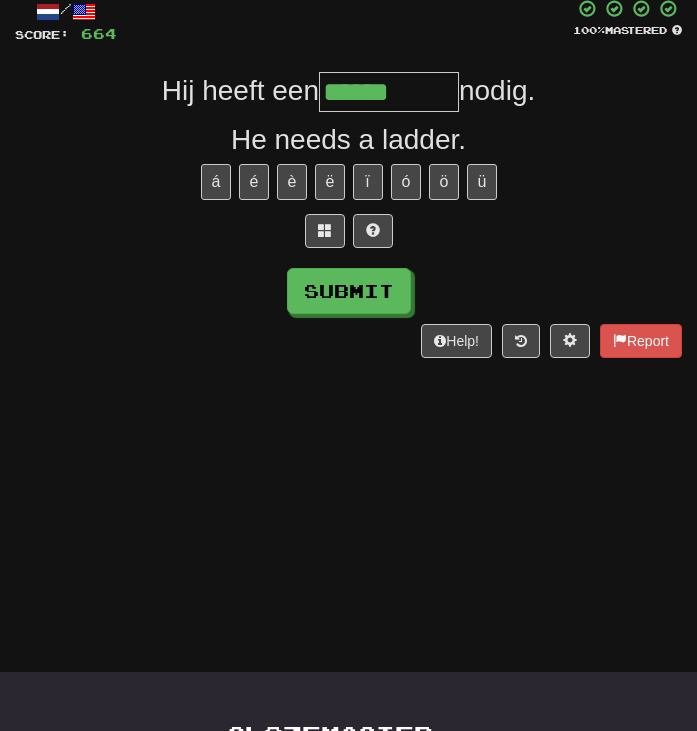 type on "******" 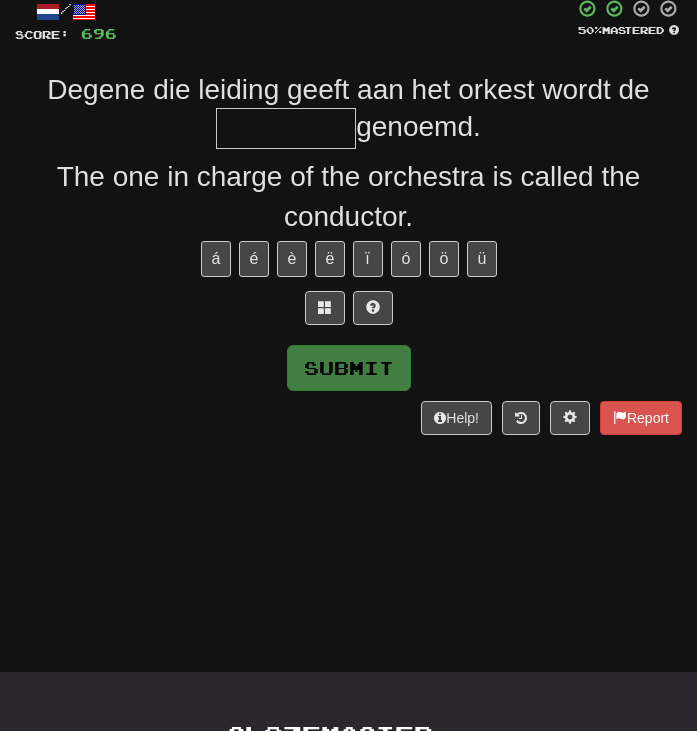 type on "*" 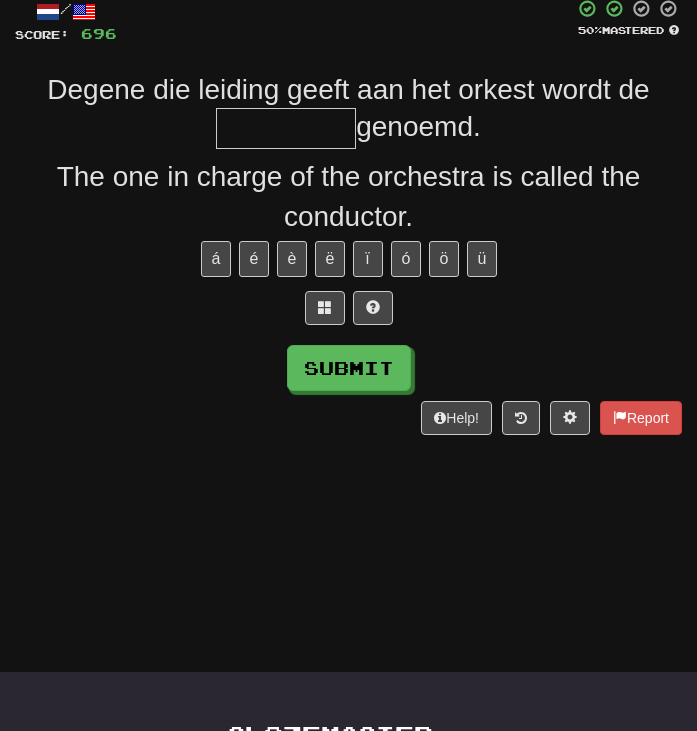 type on "*" 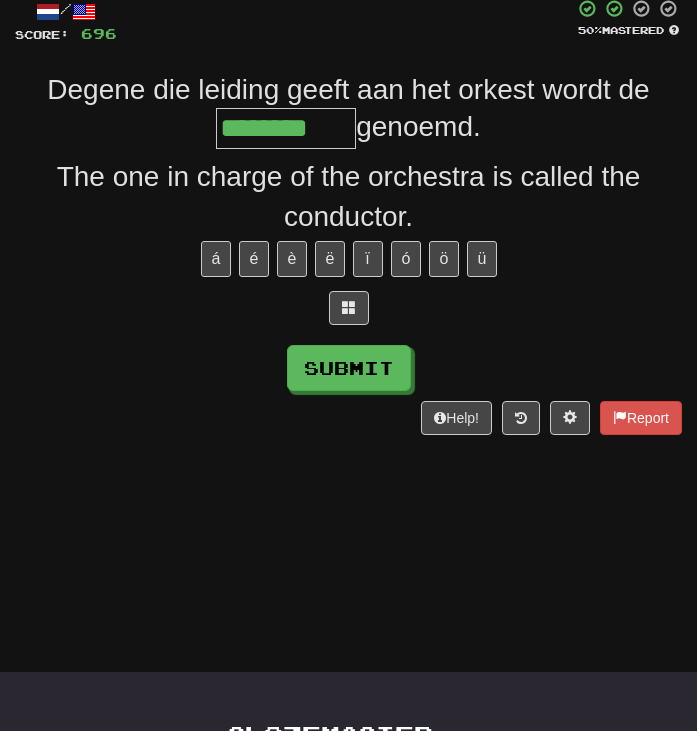 type on "********" 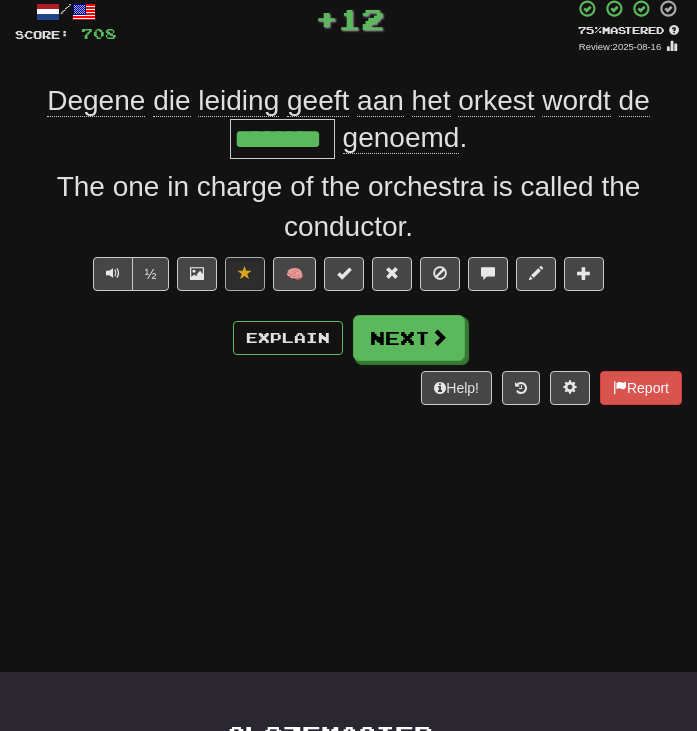 click on "Degene" 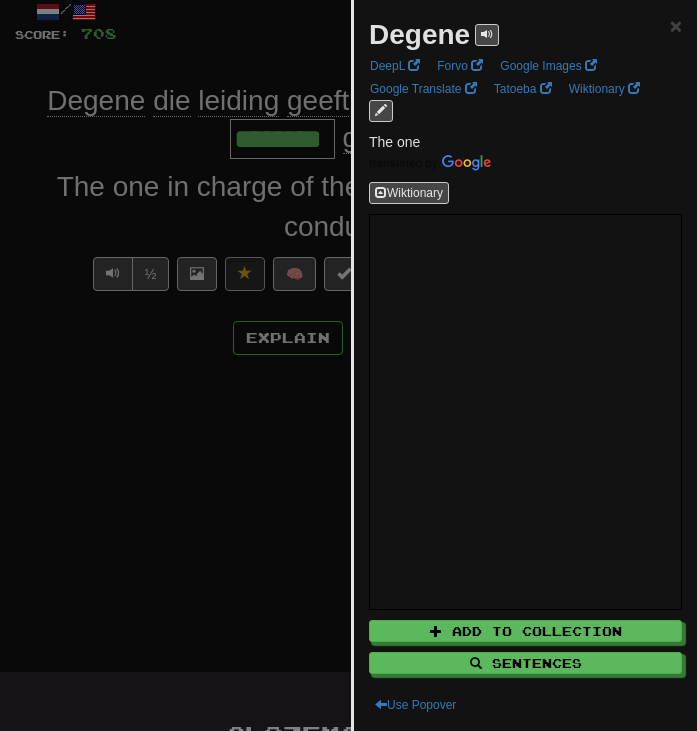 click at bounding box center [348, 365] 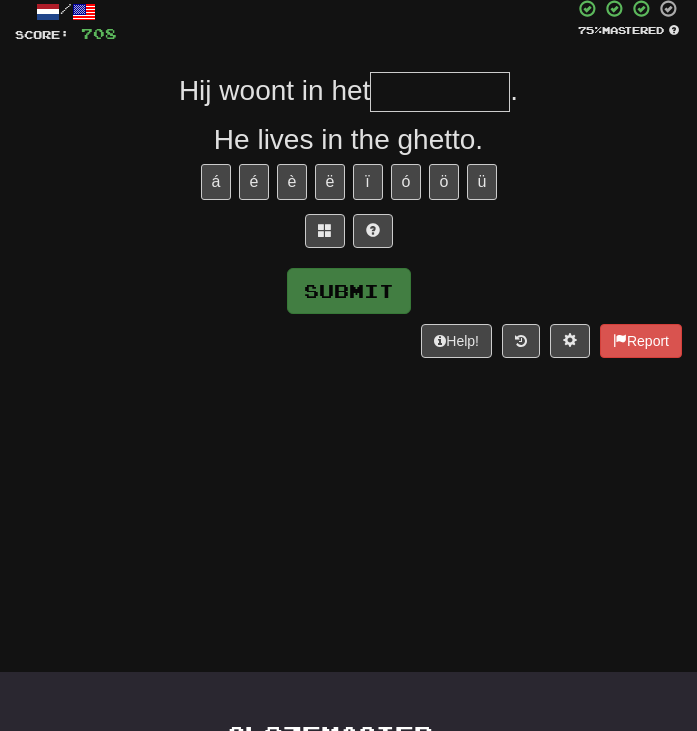 type on "*" 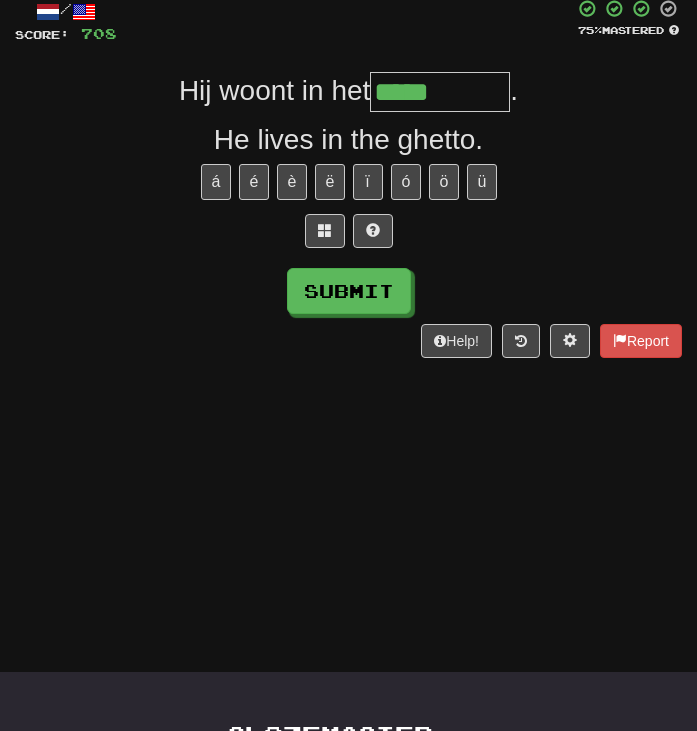 type on "*****" 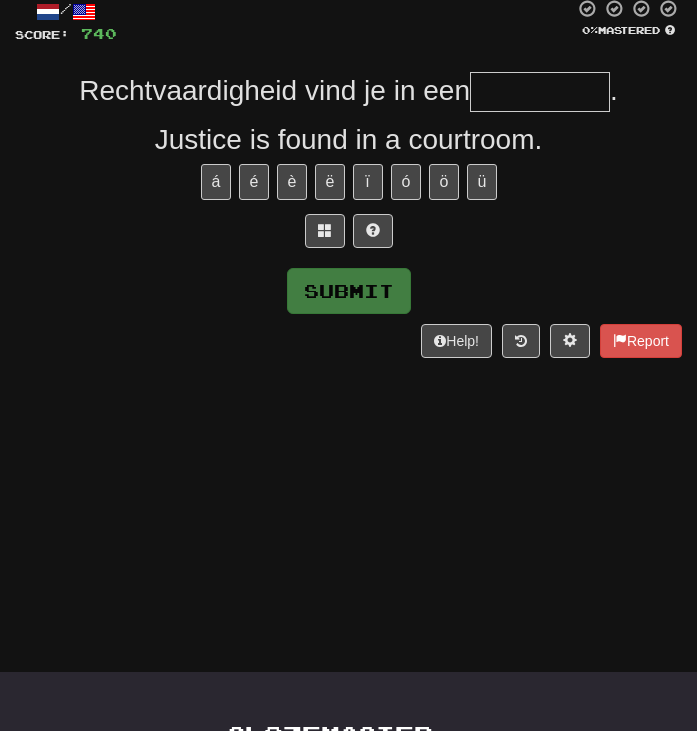 type on "*" 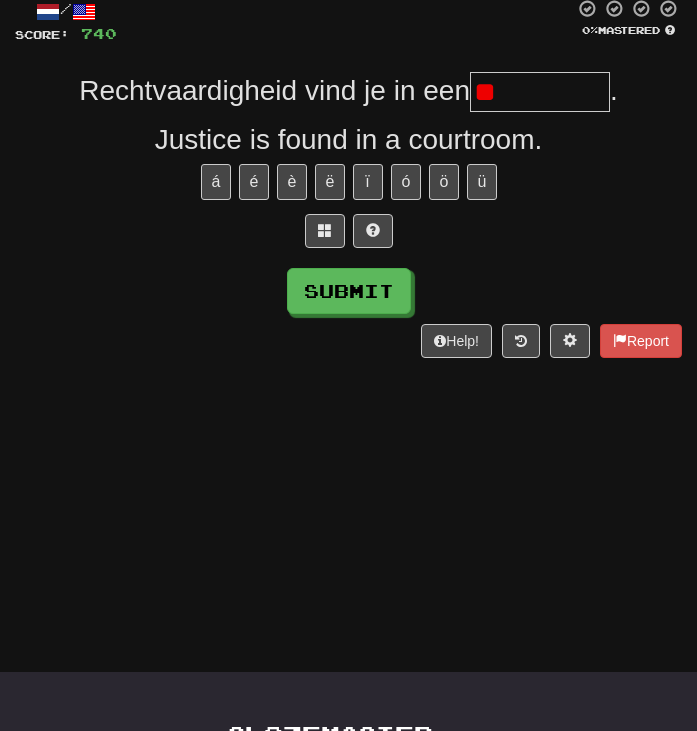 type on "*" 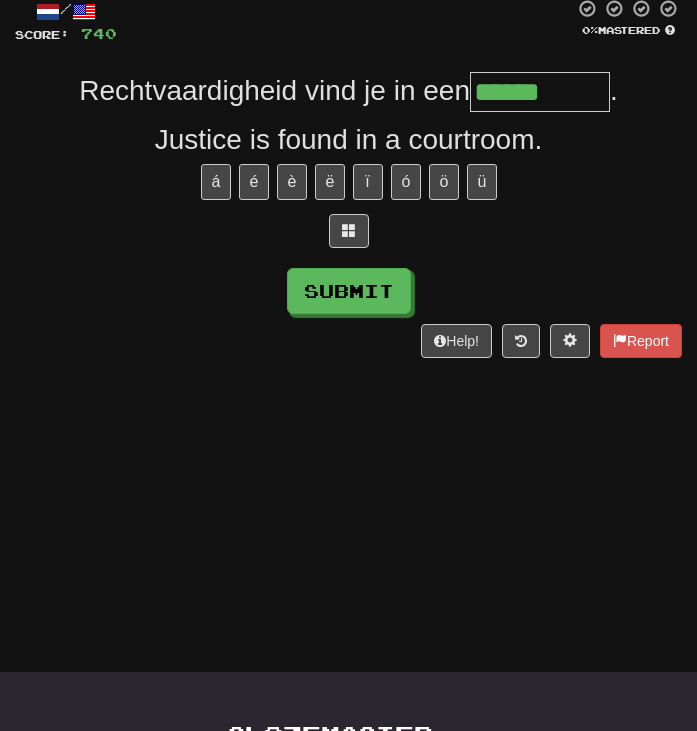 type on "*********" 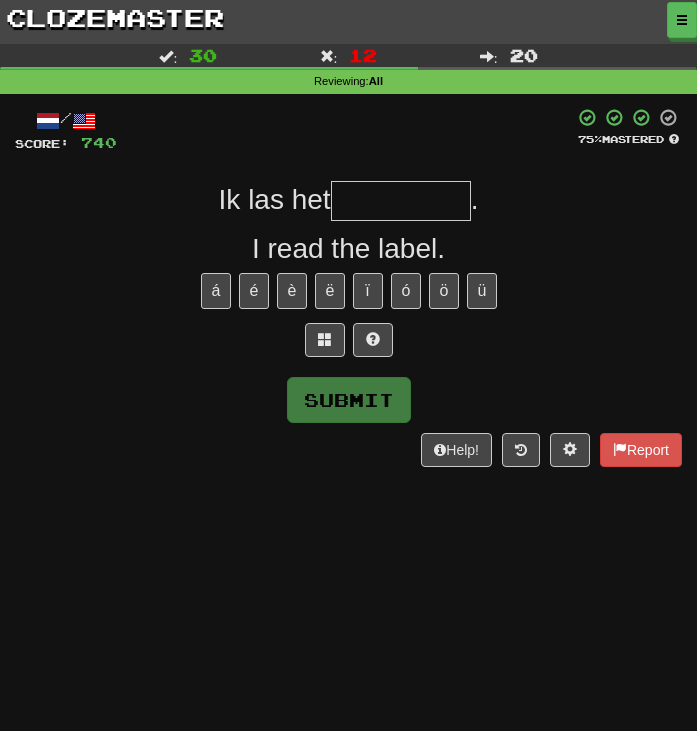 scroll, scrollTop: 0, scrollLeft: 0, axis: both 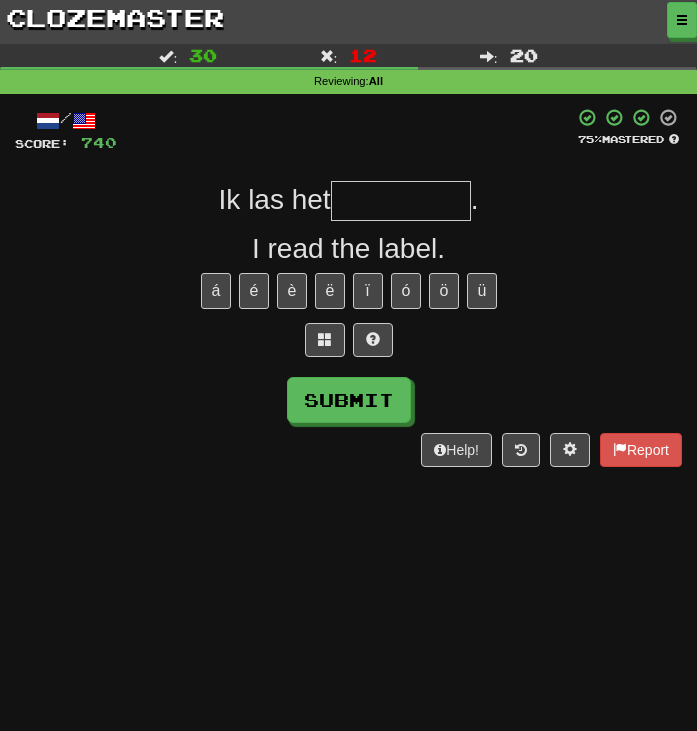 type on "*" 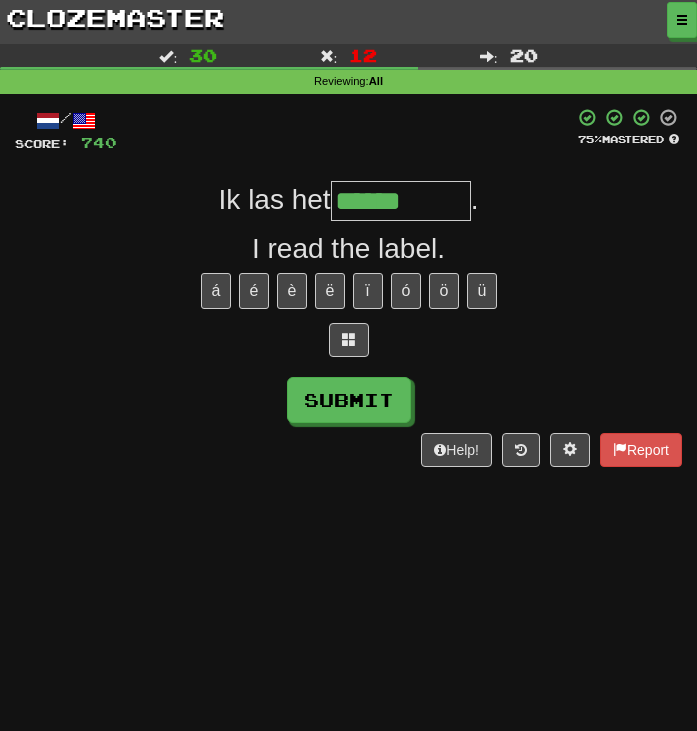 type on "******" 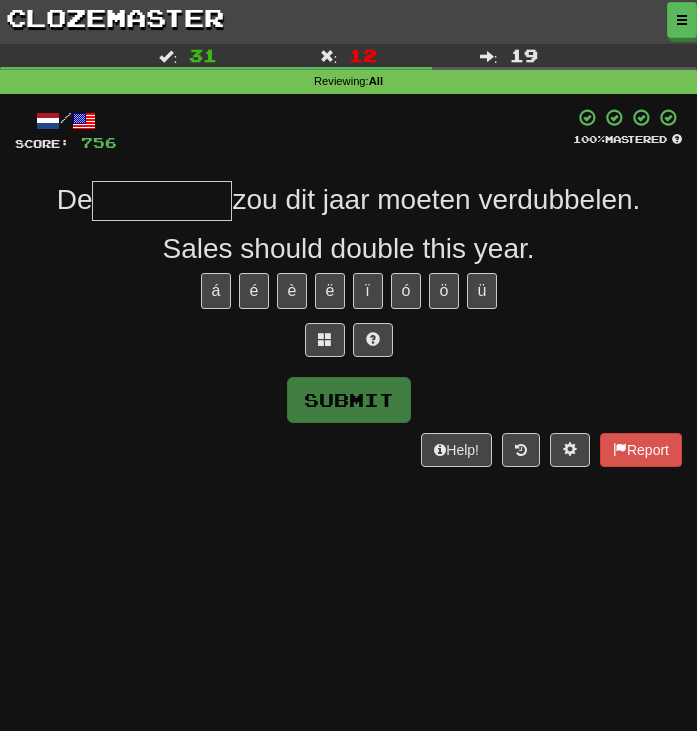type on "*" 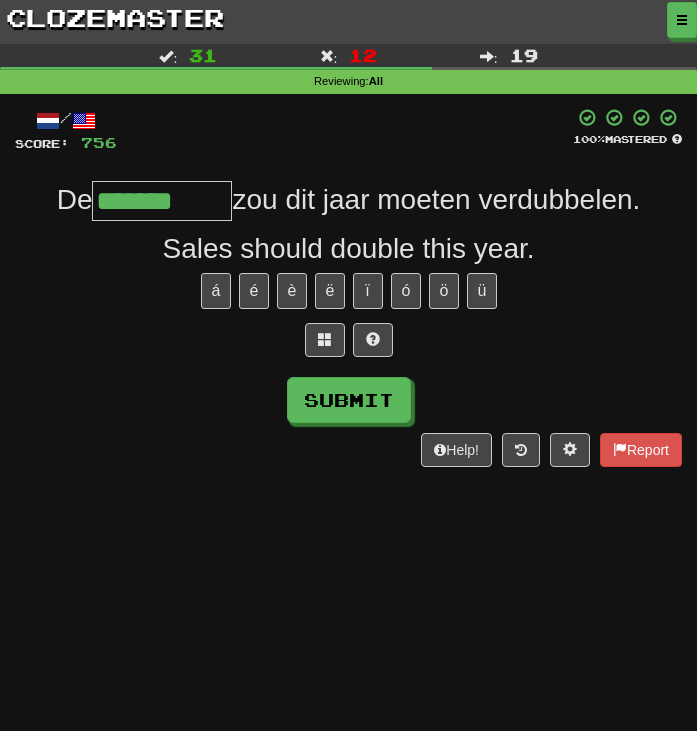 type on "*******" 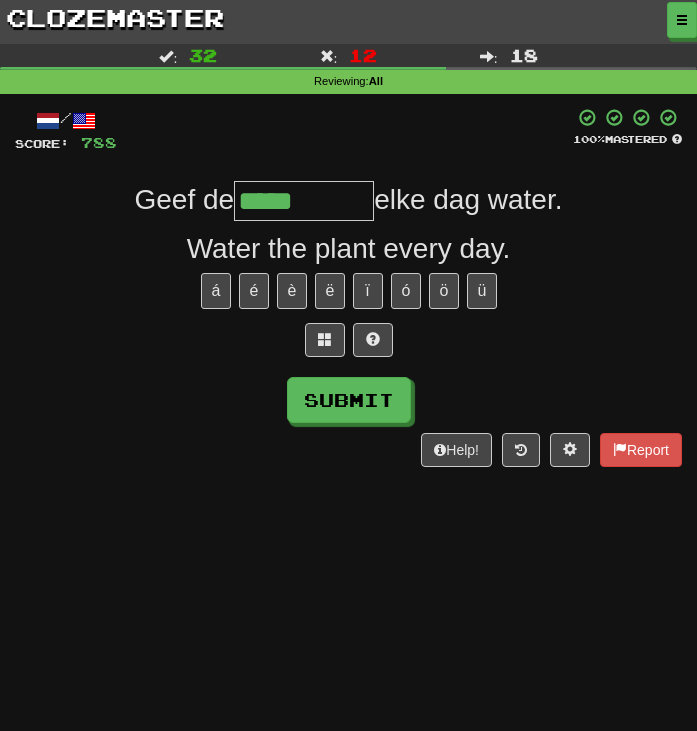 type on "*****" 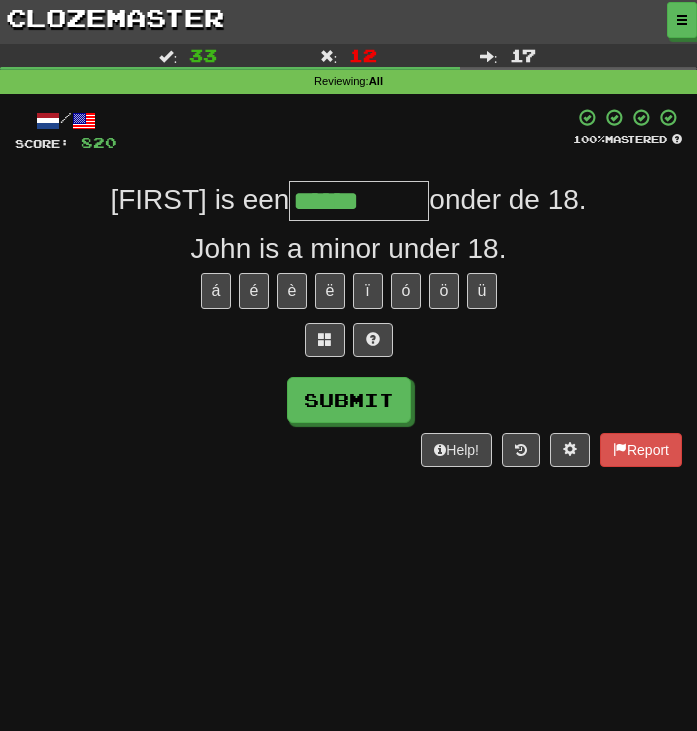 type on "**********" 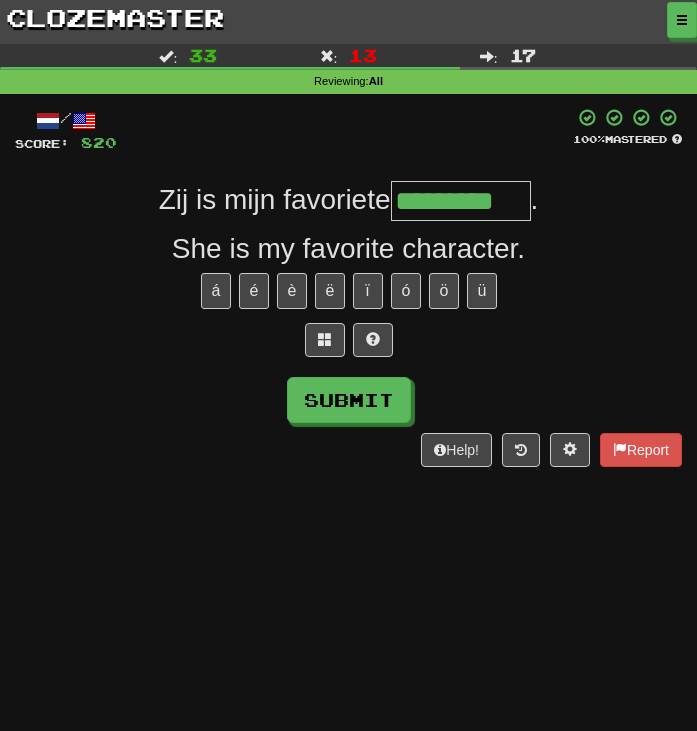 type on "*********" 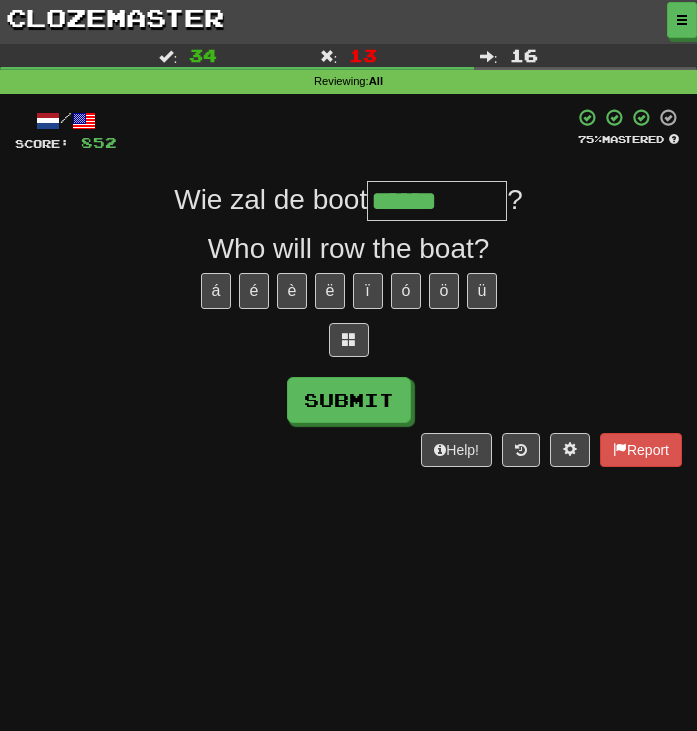 type on "******" 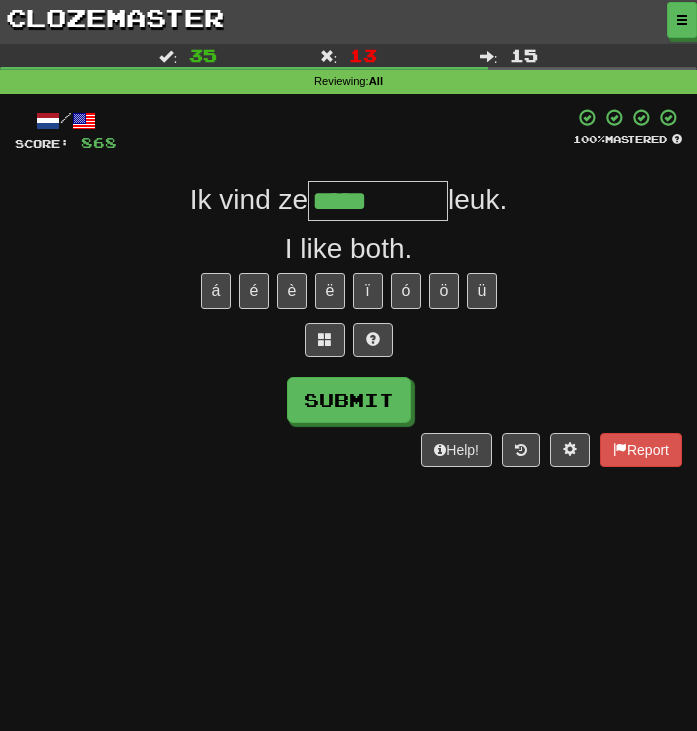 type on "*******" 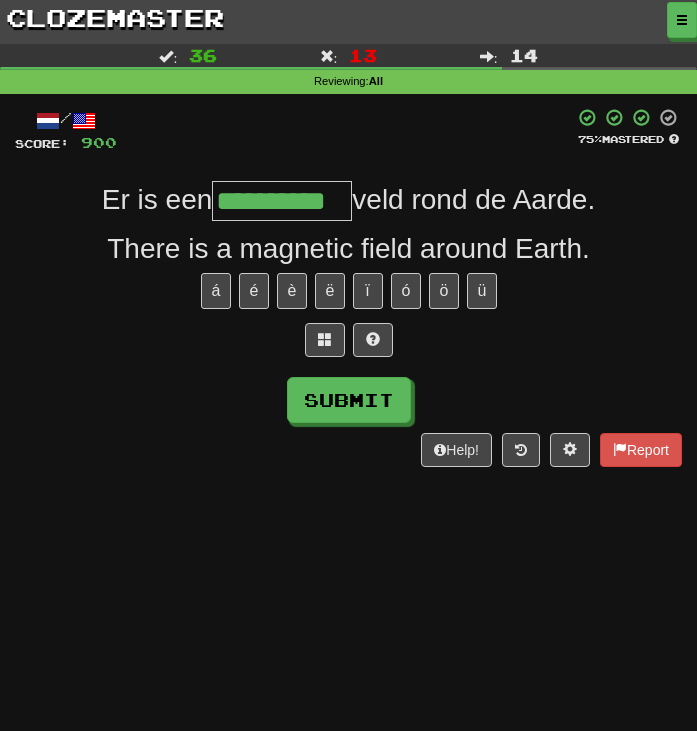 type on "**********" 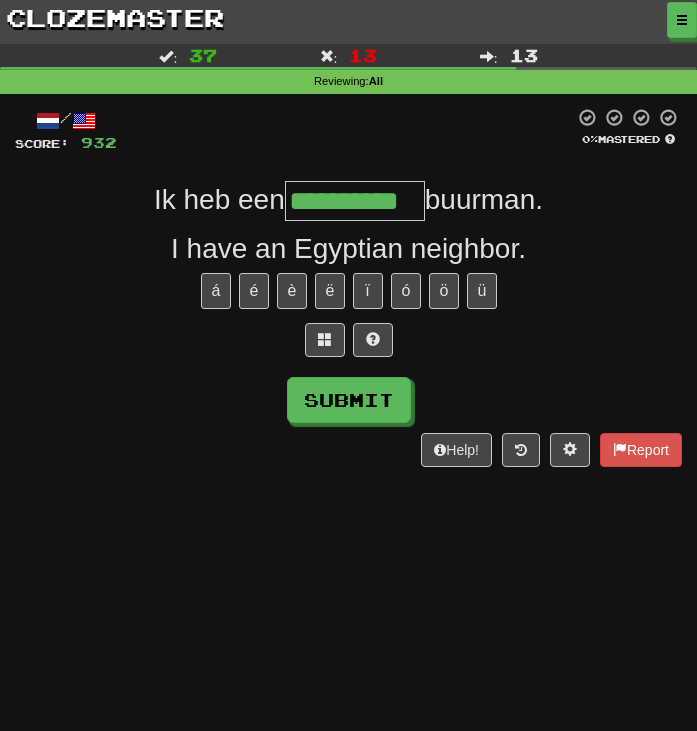 type on "**********" 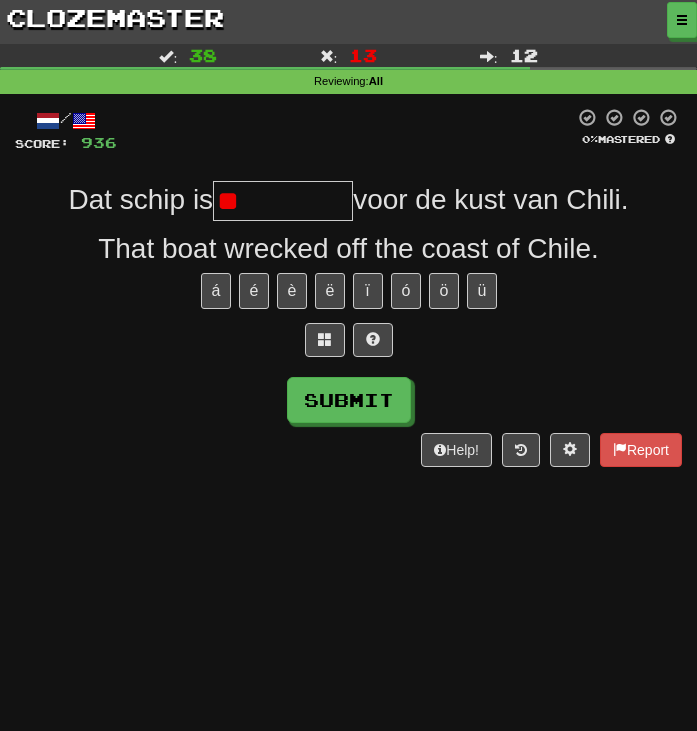 type on "*" 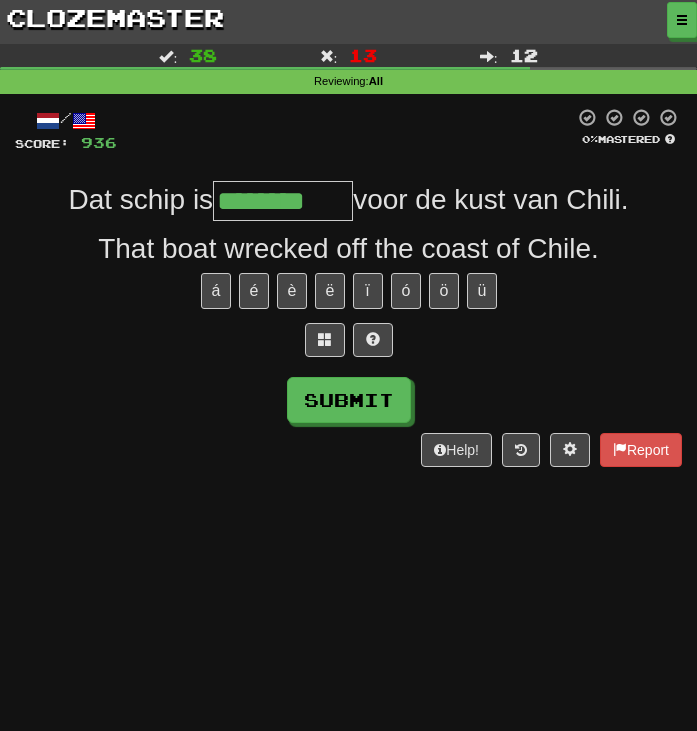 type on "********" 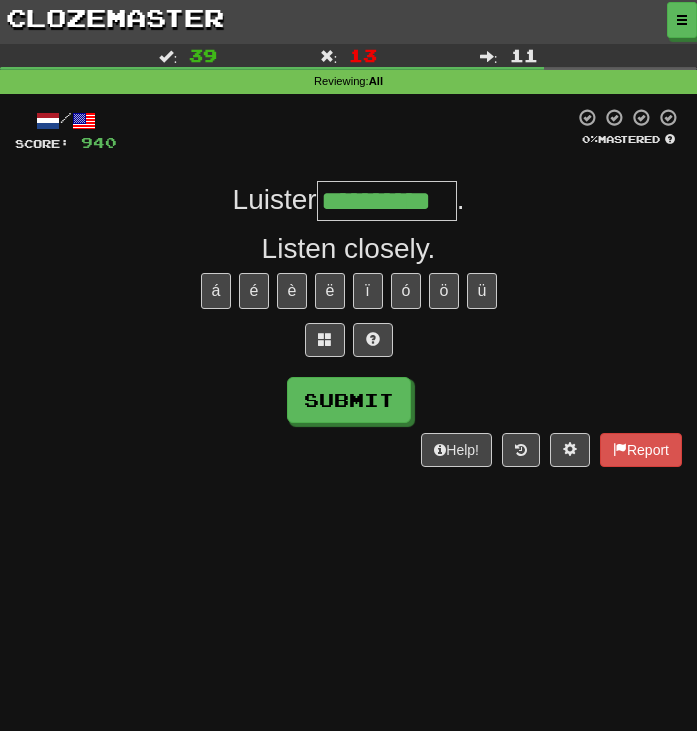 type on "**********" 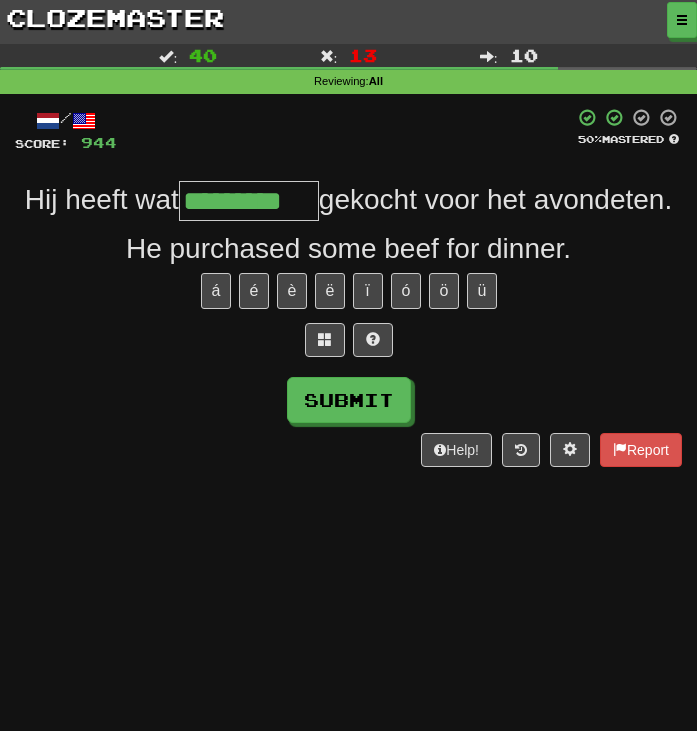 type on "*********" 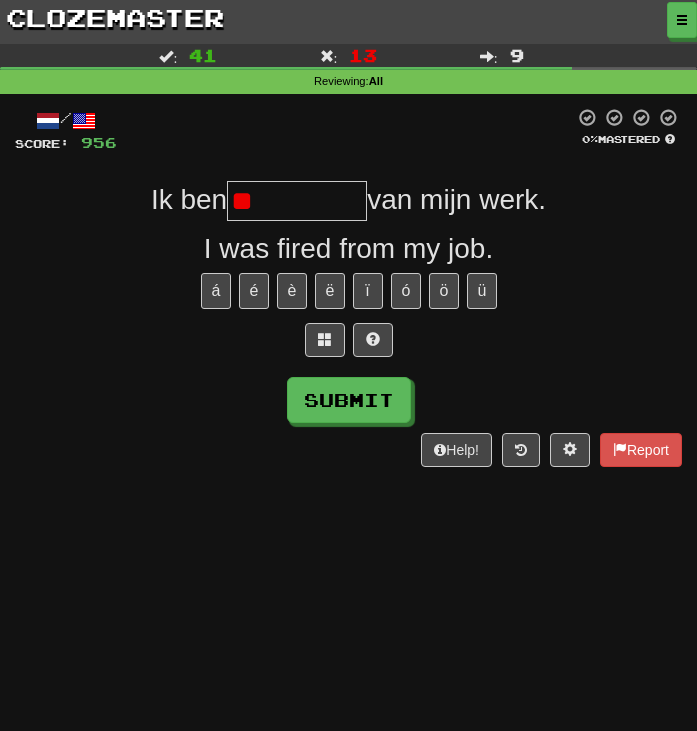 type on "*" 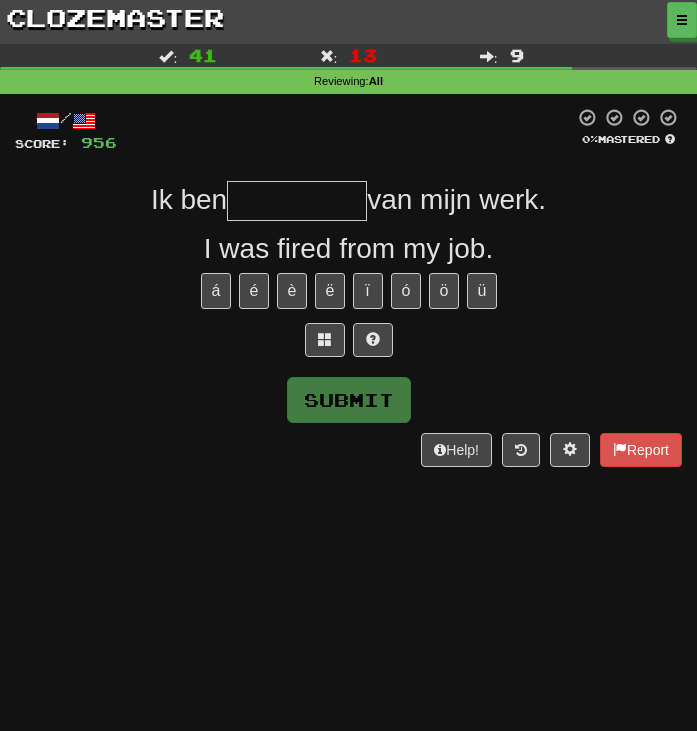 type on "*" 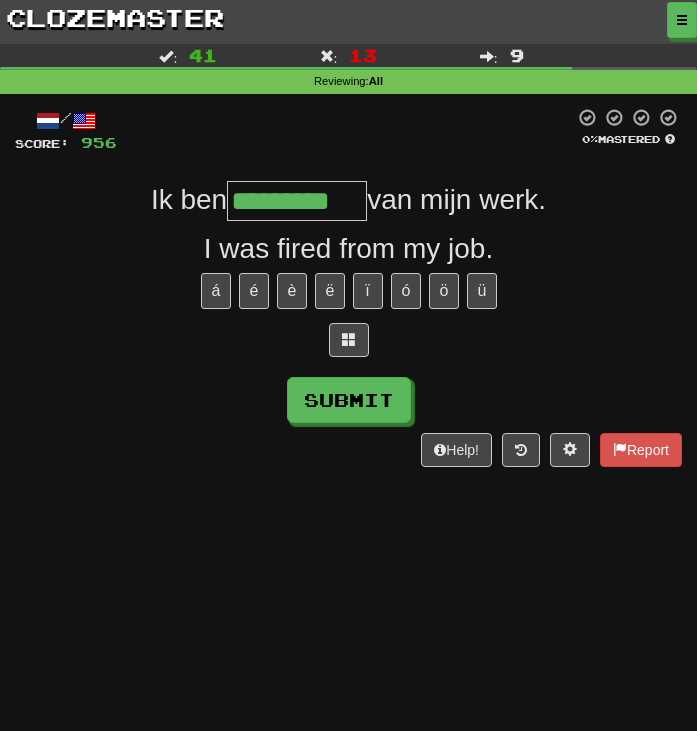 type on "*********" 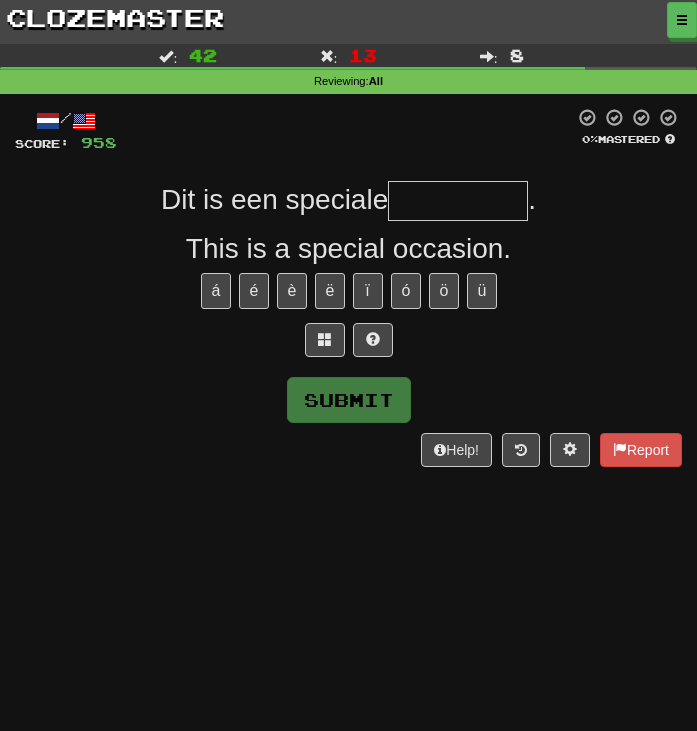 type on "*" 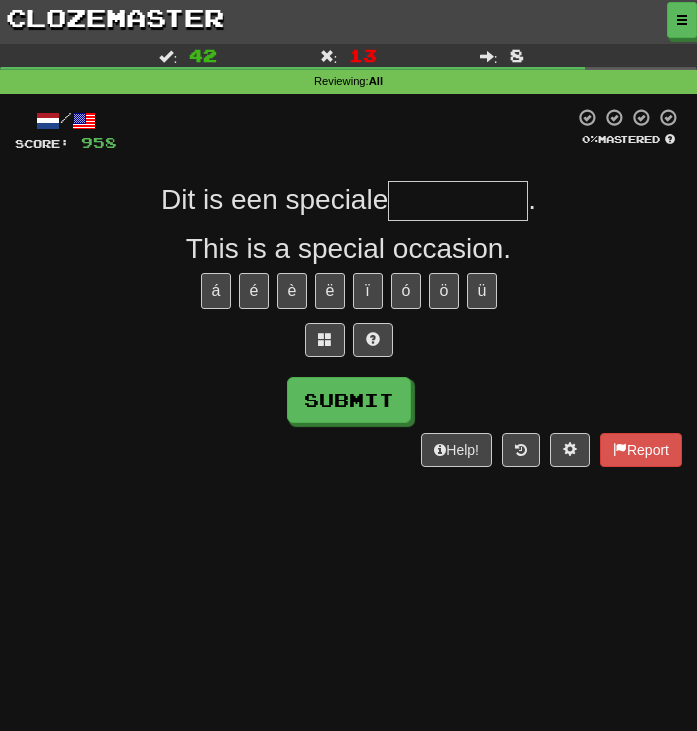 type on "*" 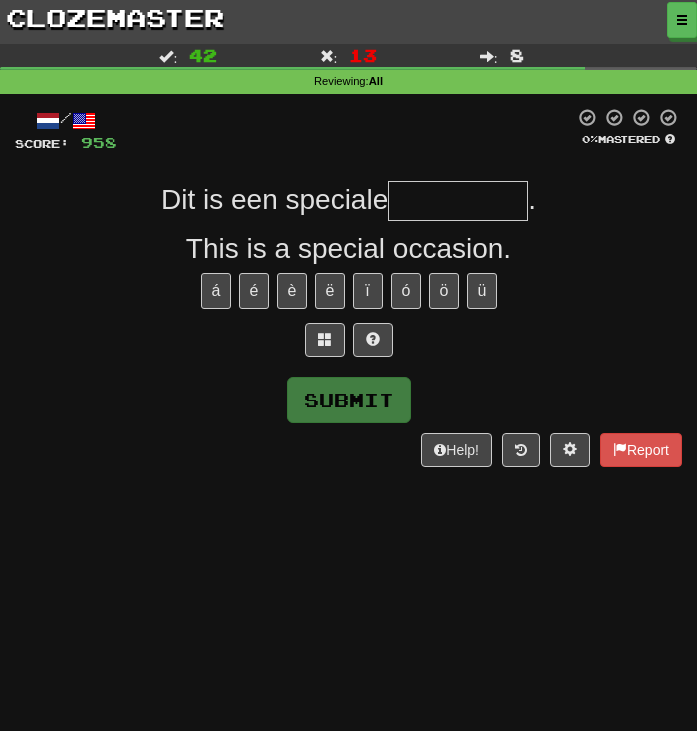 type on "*" 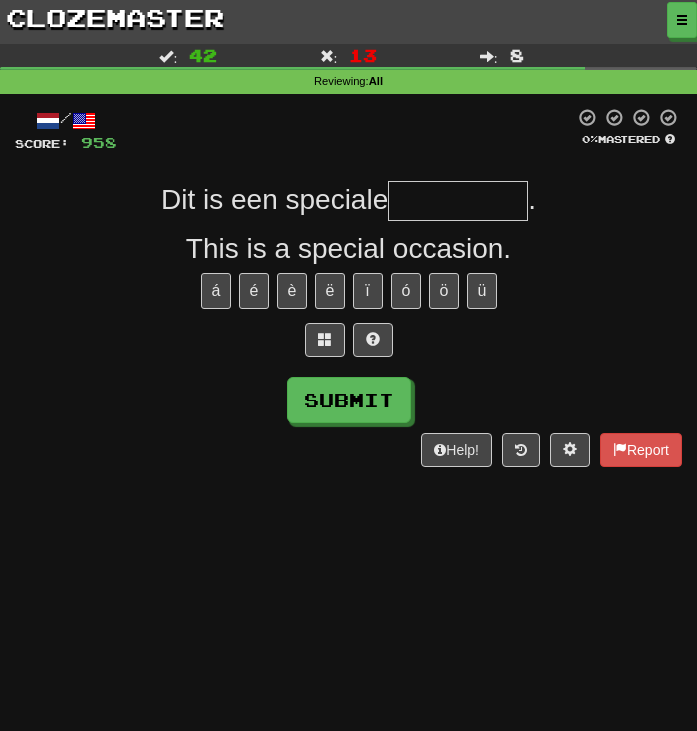 type on "*" 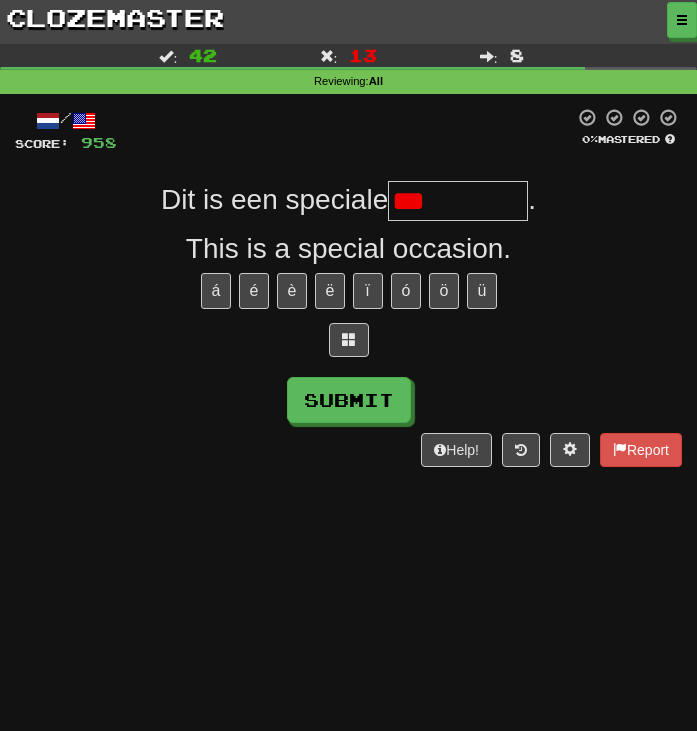 type on "**********" 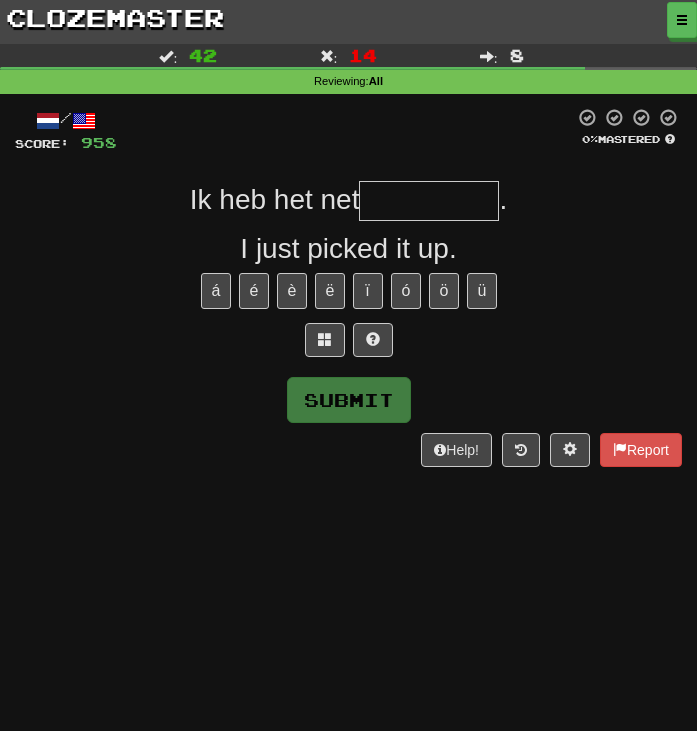 type on "*" 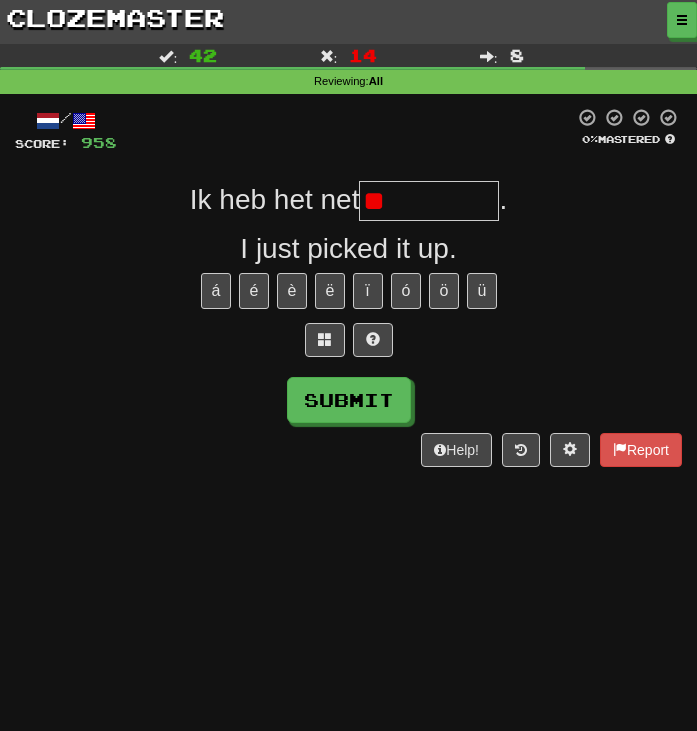 type on "*" 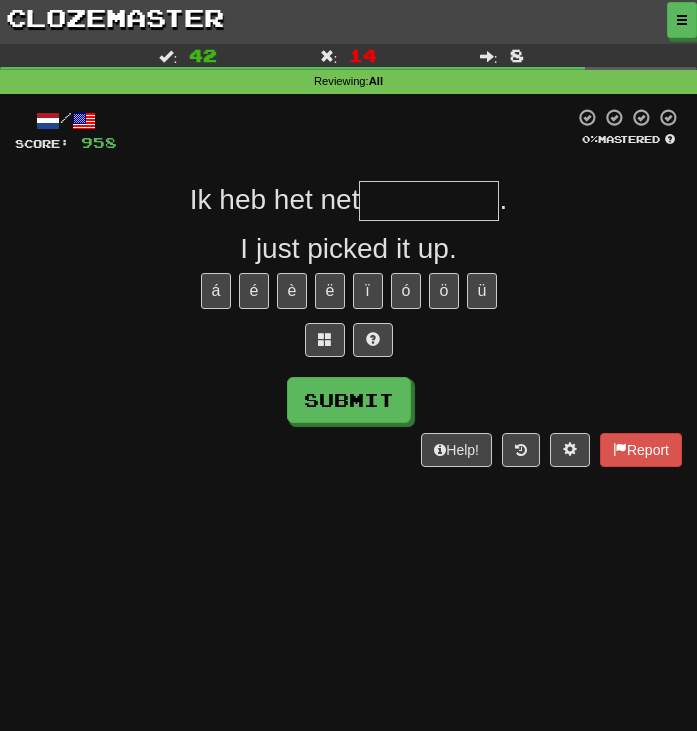 type on "*" 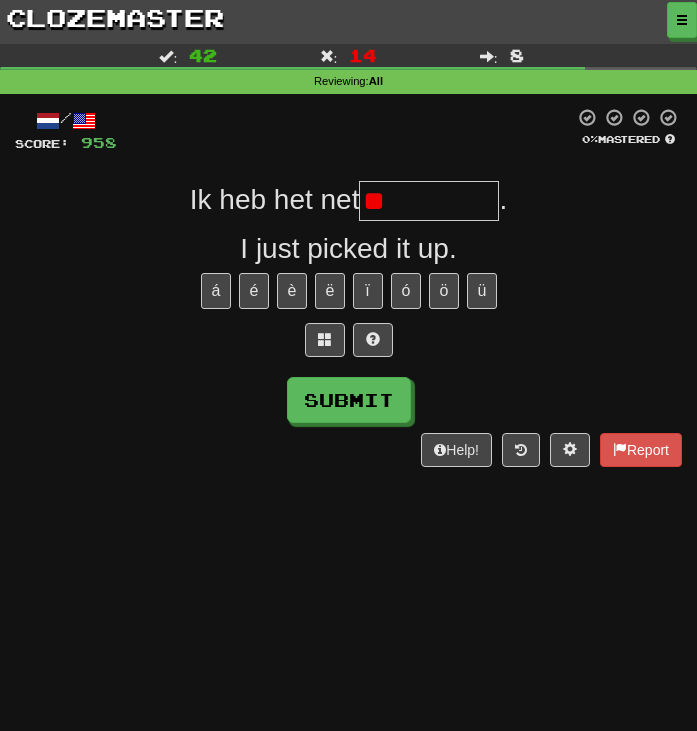 type on "*" 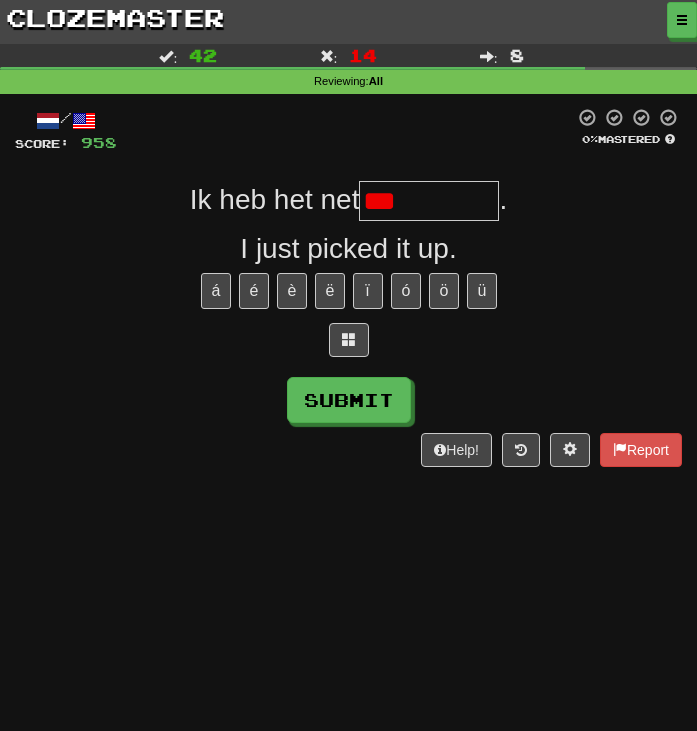 type on "********" 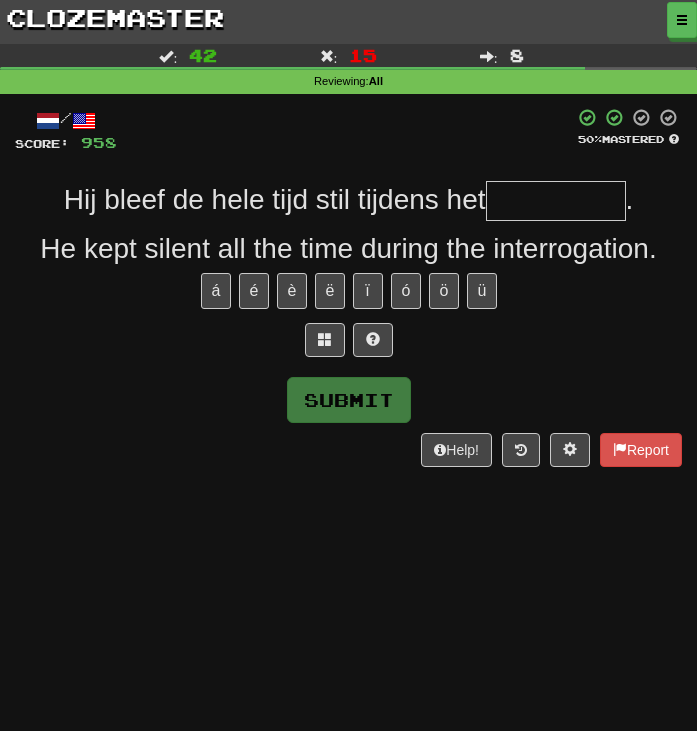 type on "*" 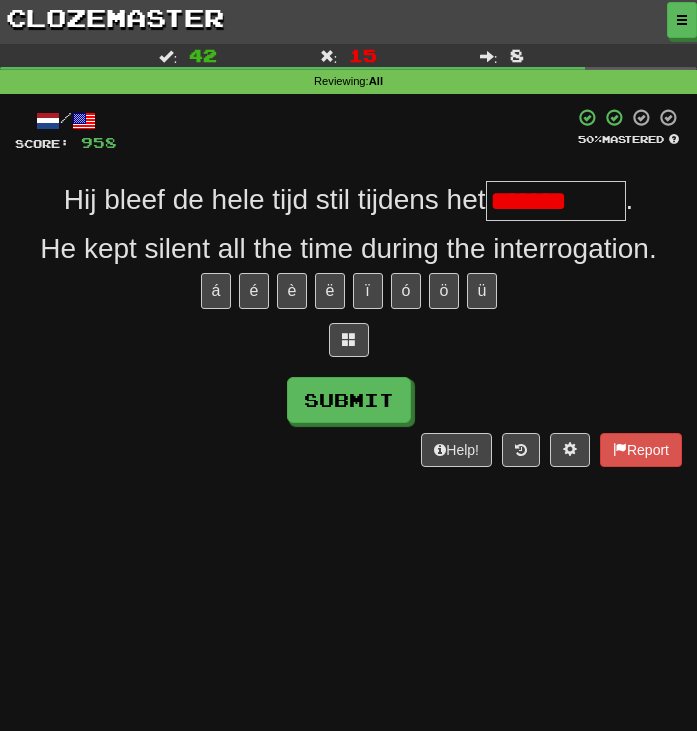 type on "*******" 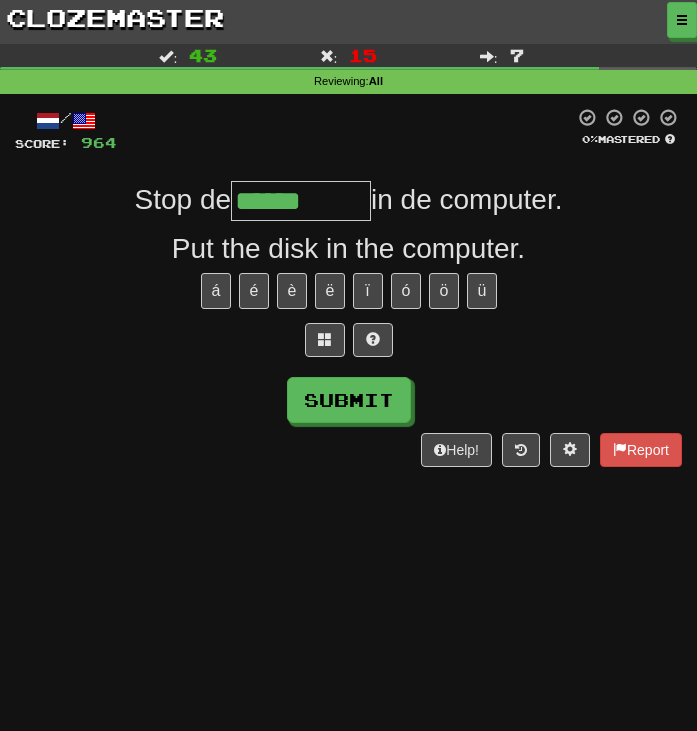 type on "******" 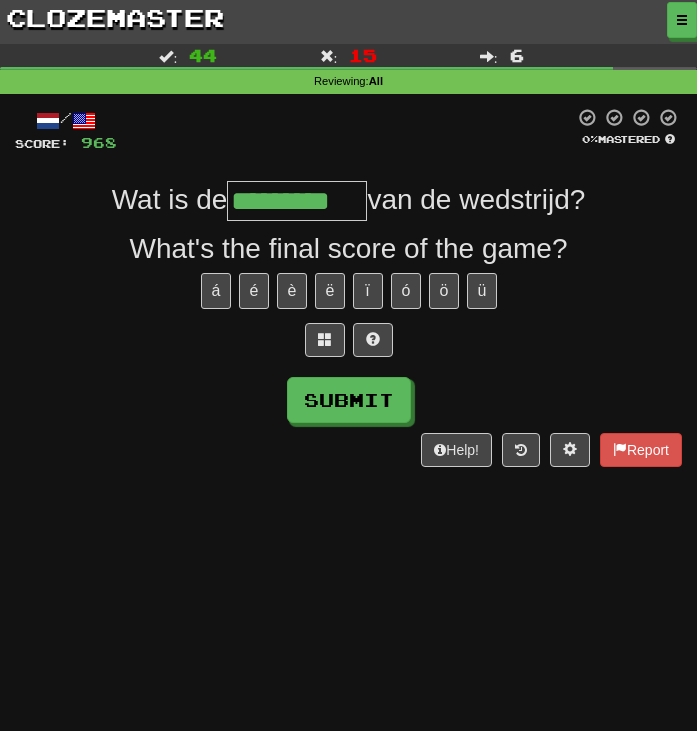 type on "*********" 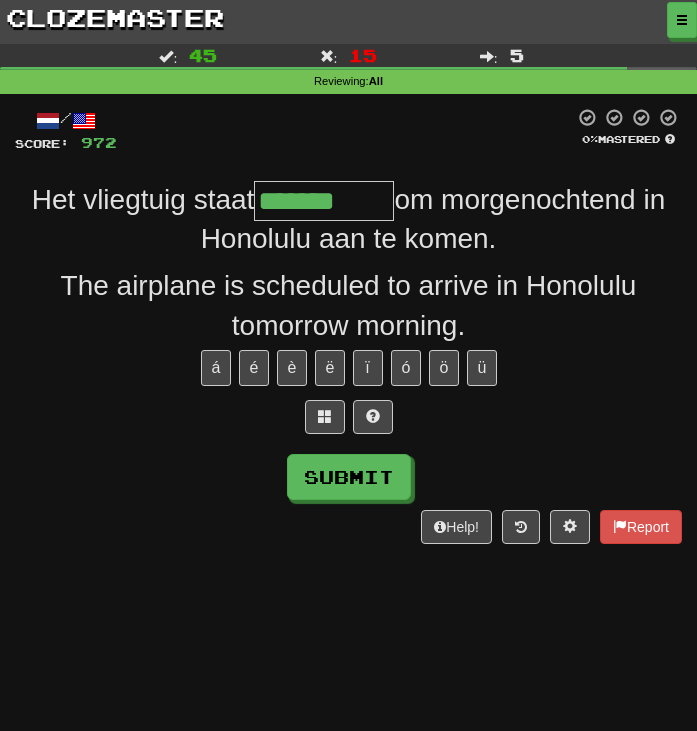 type on "*******" 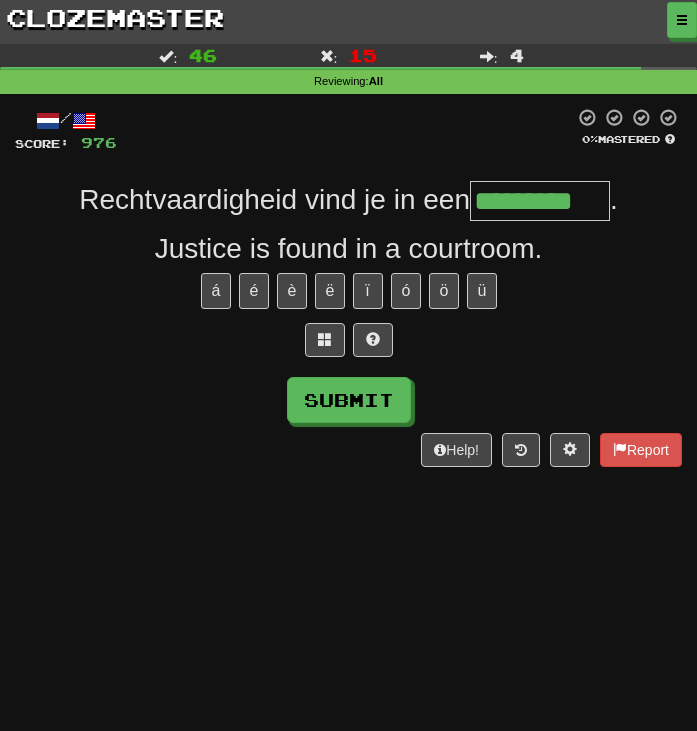 type on "*********" 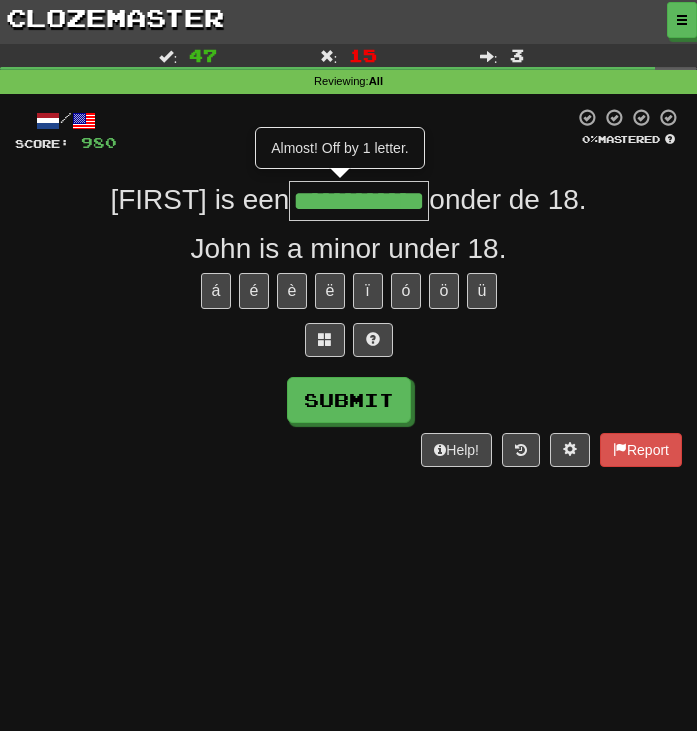 type on "**********" 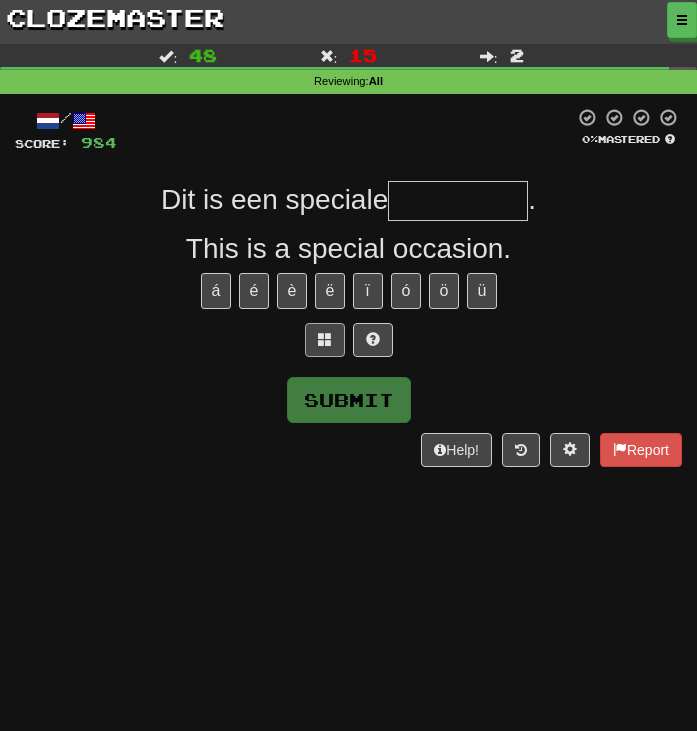 click at bounding box center [325, 340] 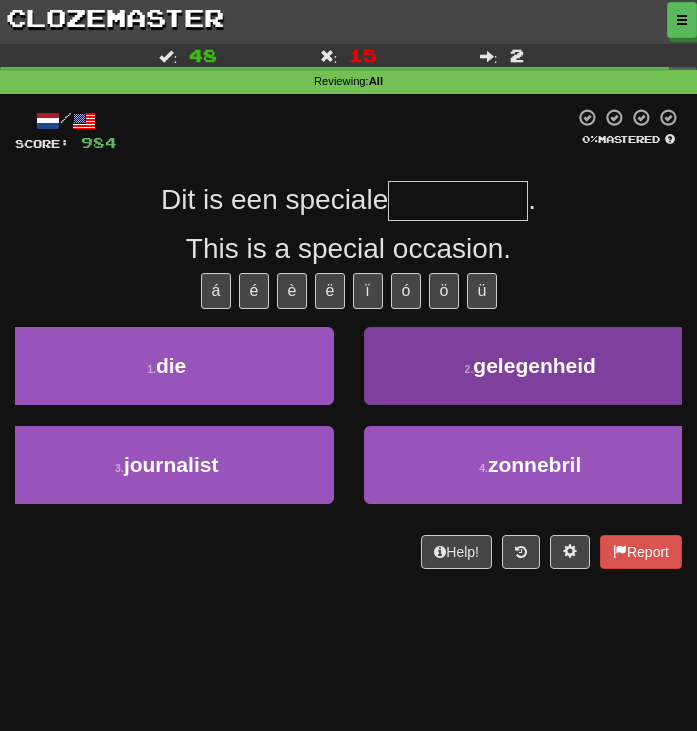 click on "2 .  gelegenheid" at bounding box center (531, 366) 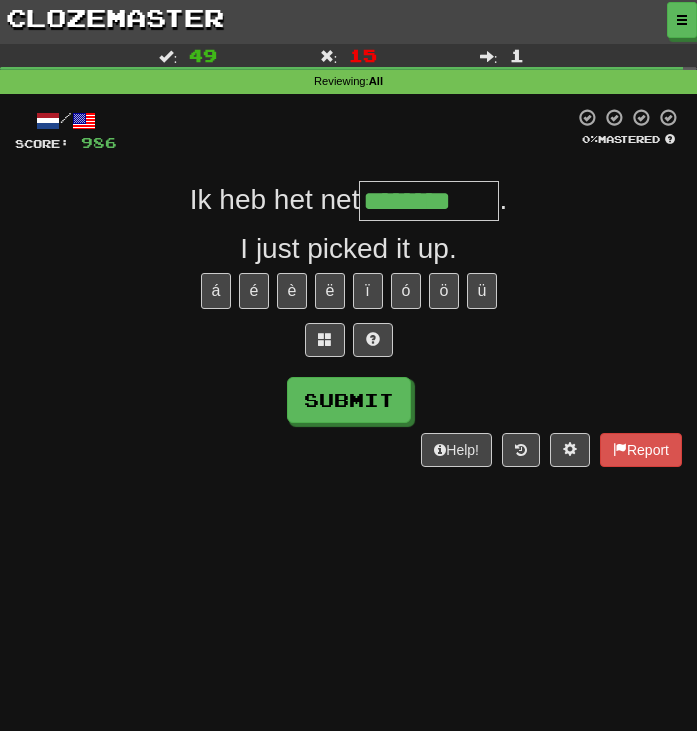 type on "********" 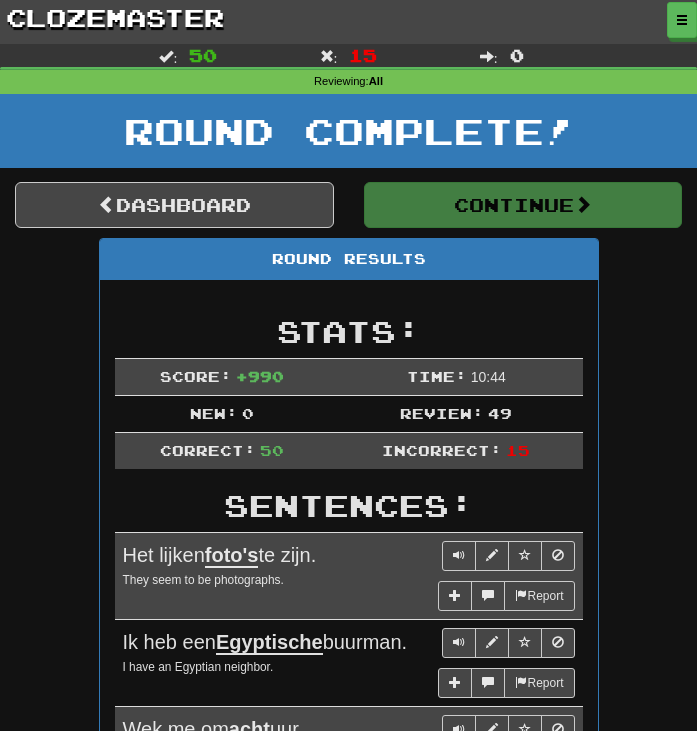 scroll, scrollTop: 60, scrollLeft: 0, axis: vertical 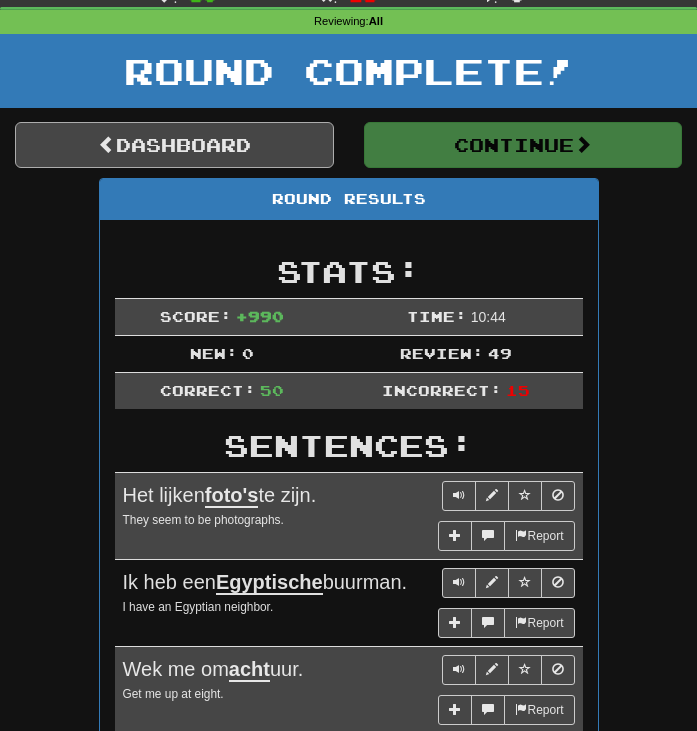 click on "Dashboard" at bounding box center [174, 145] 